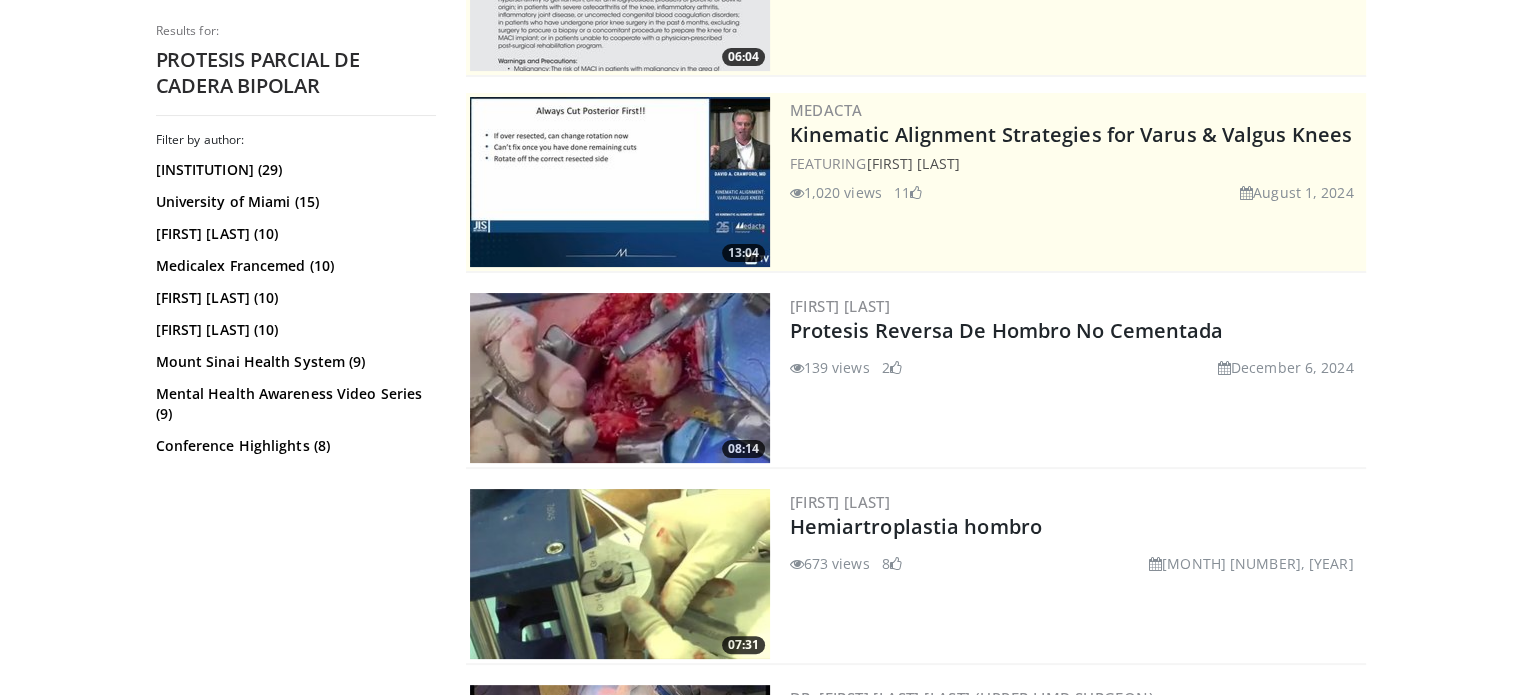 scroll, scrollTop: 0, scrollLeft: 0, axis: both 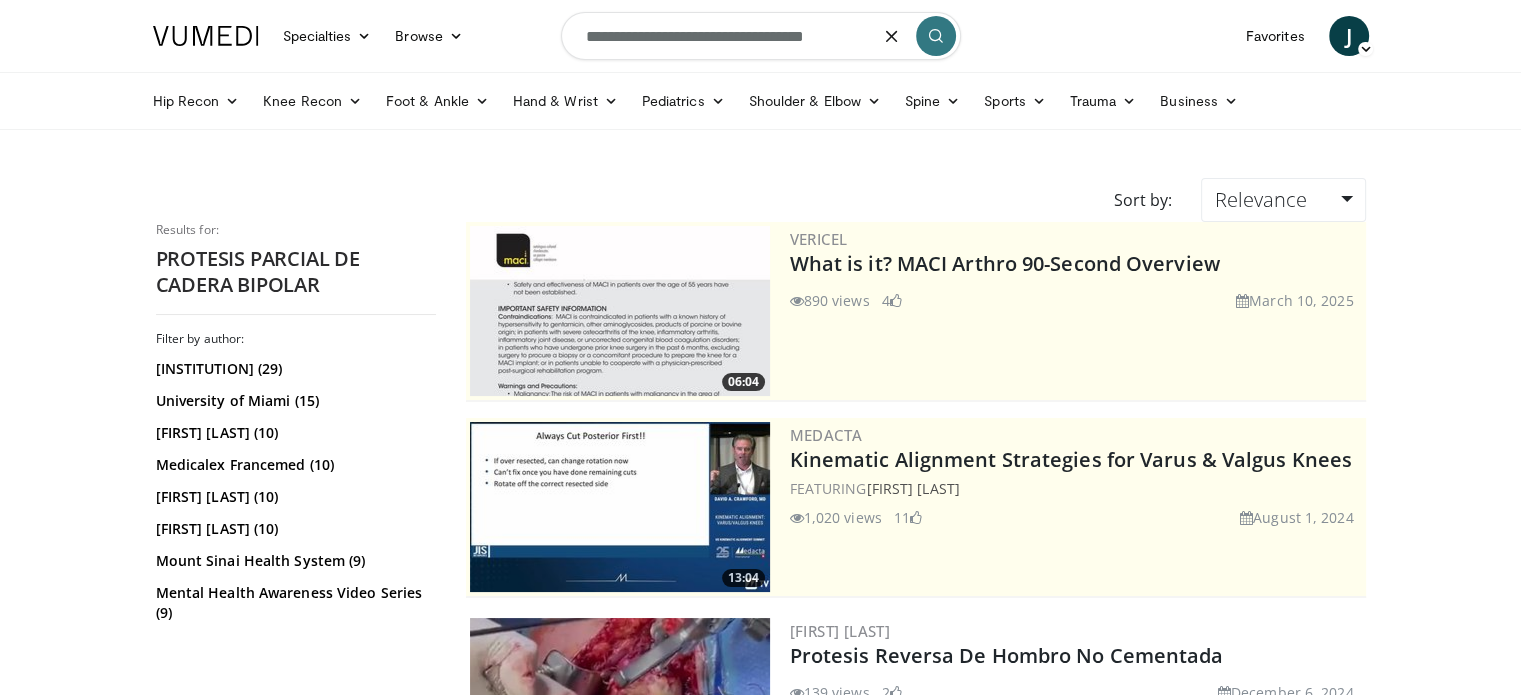 click on "**********" at bounding box center (761, 36) 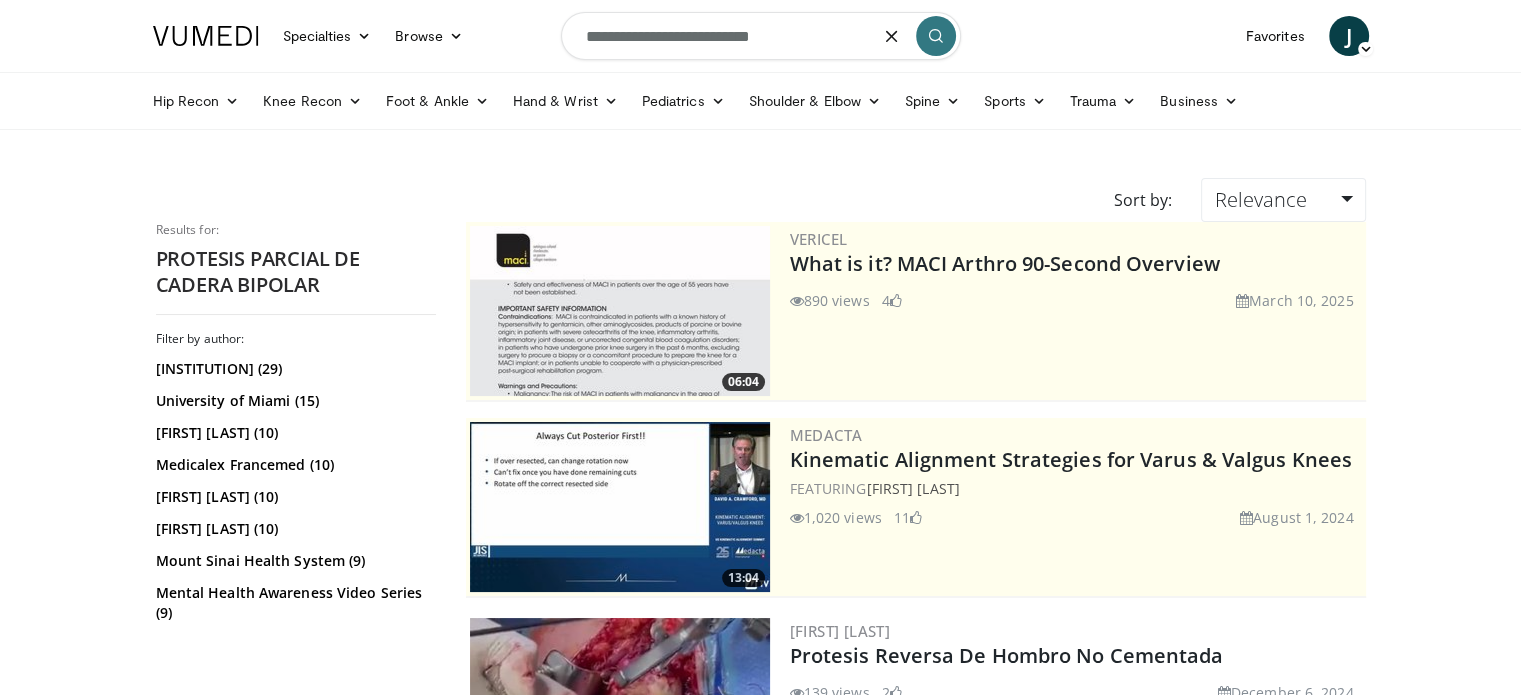 click on "**********" at bounding box center (761, 36) 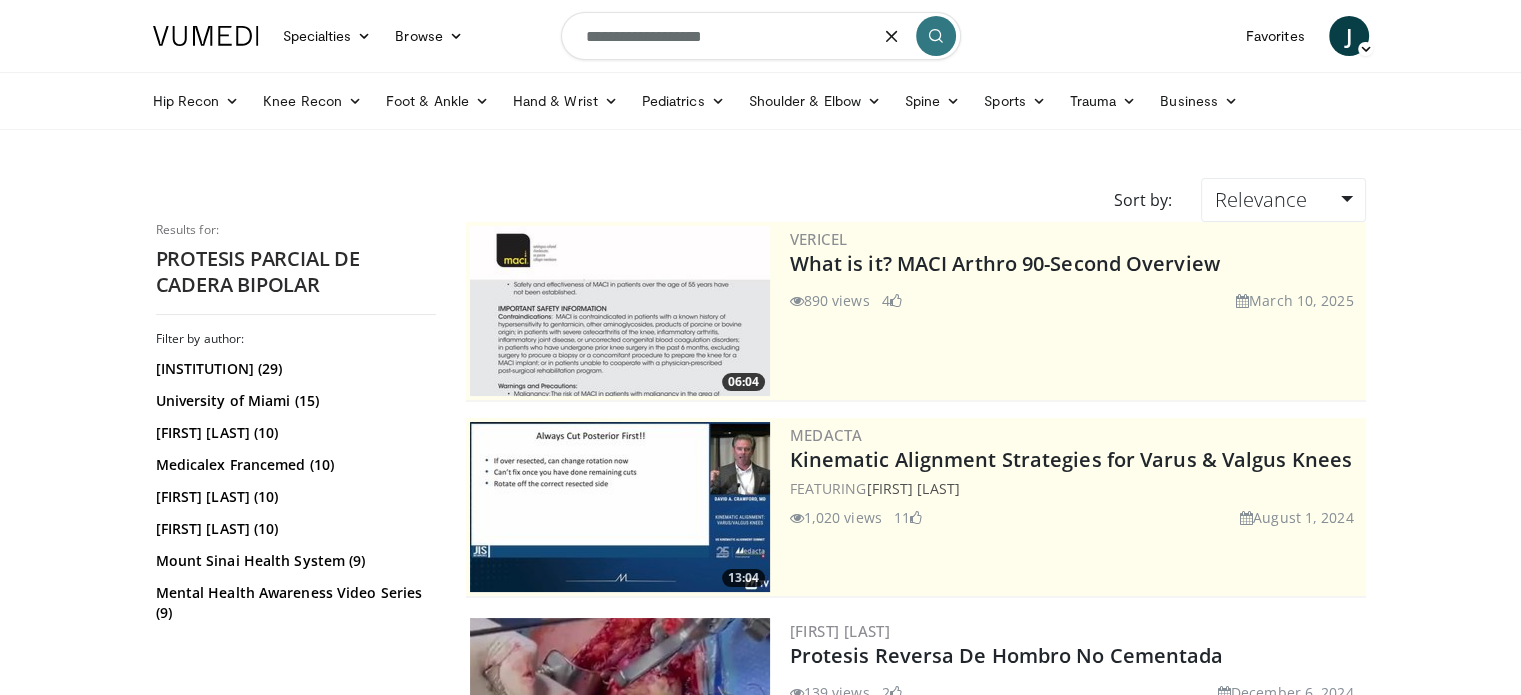 type on "**********" 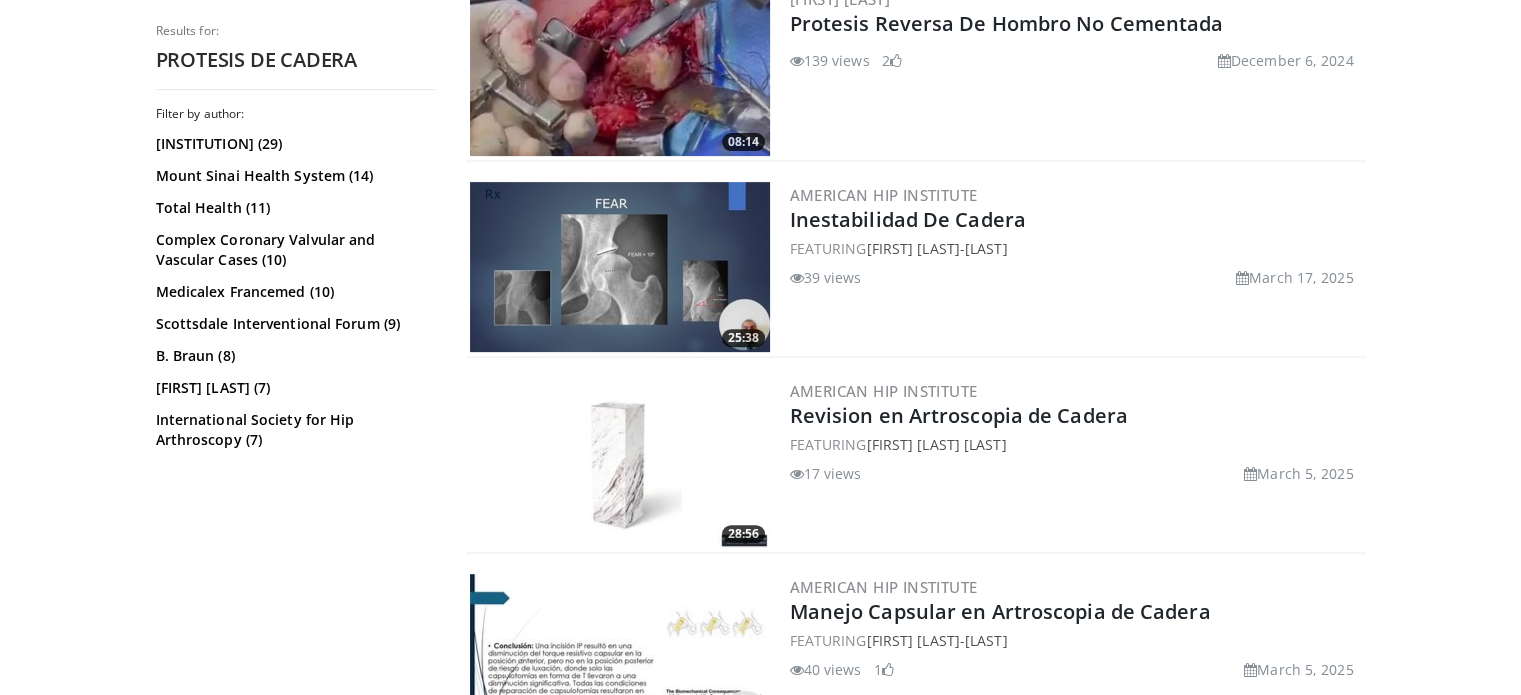 scroll, scrollTop: 400, scrollLeft: 0, axis: vertical 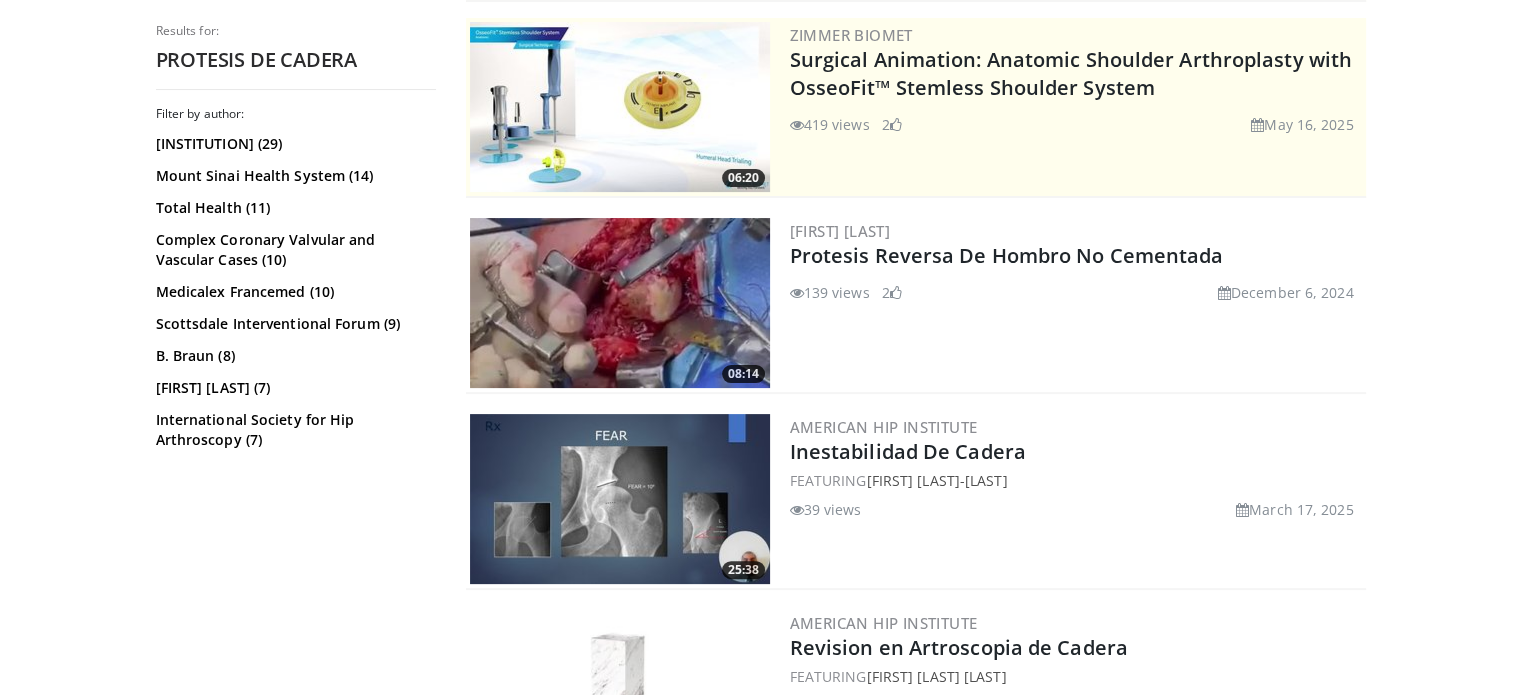 click at bounding box center (620, 303) 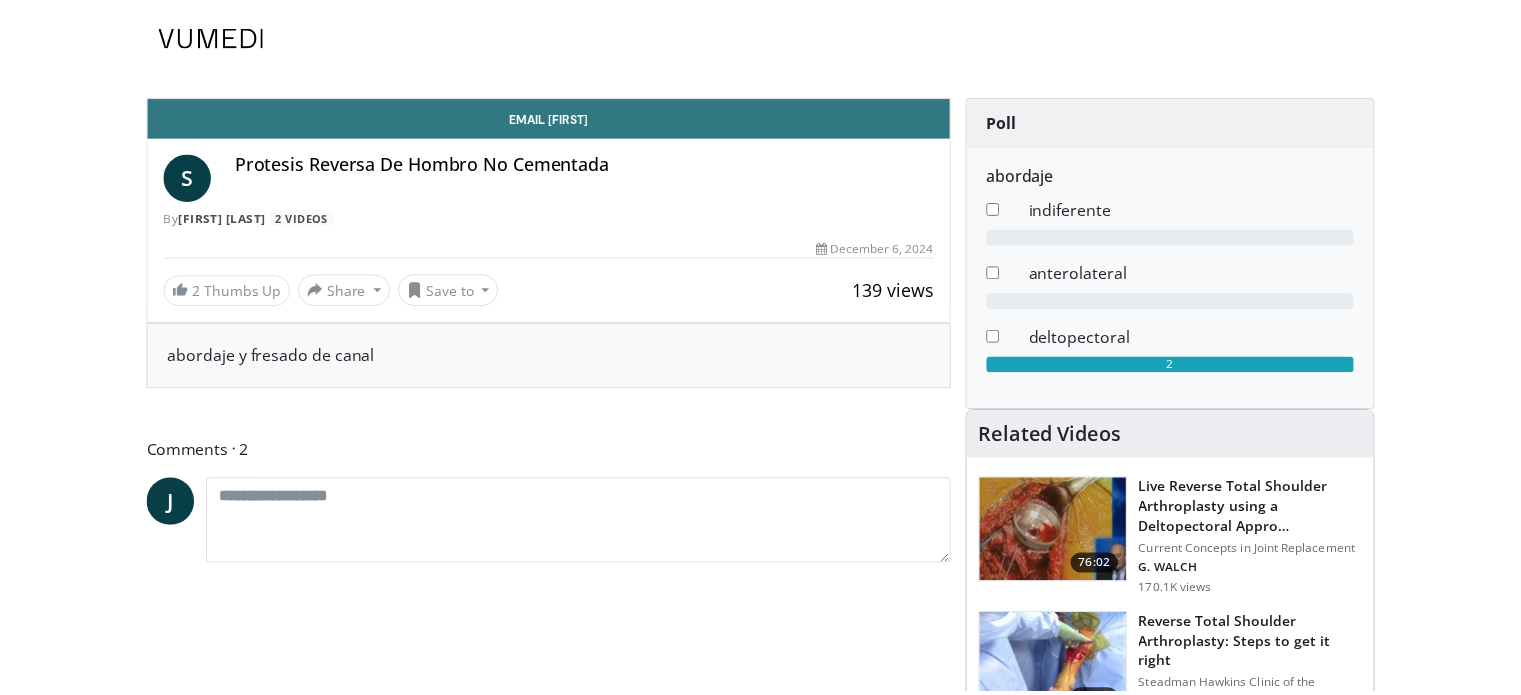 scroll, scrollTop: 0, scrollLeft: 0, axis: both 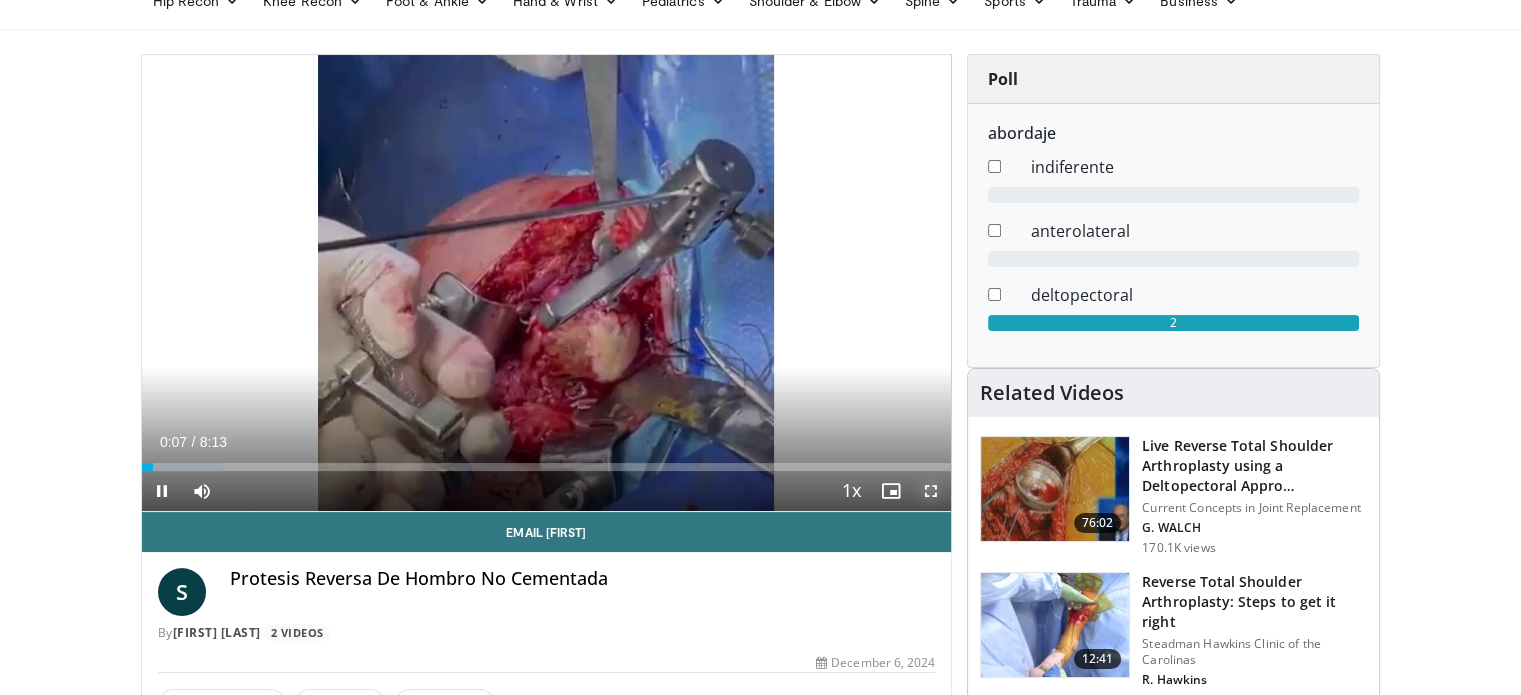 click at bounding box center [931, 491] 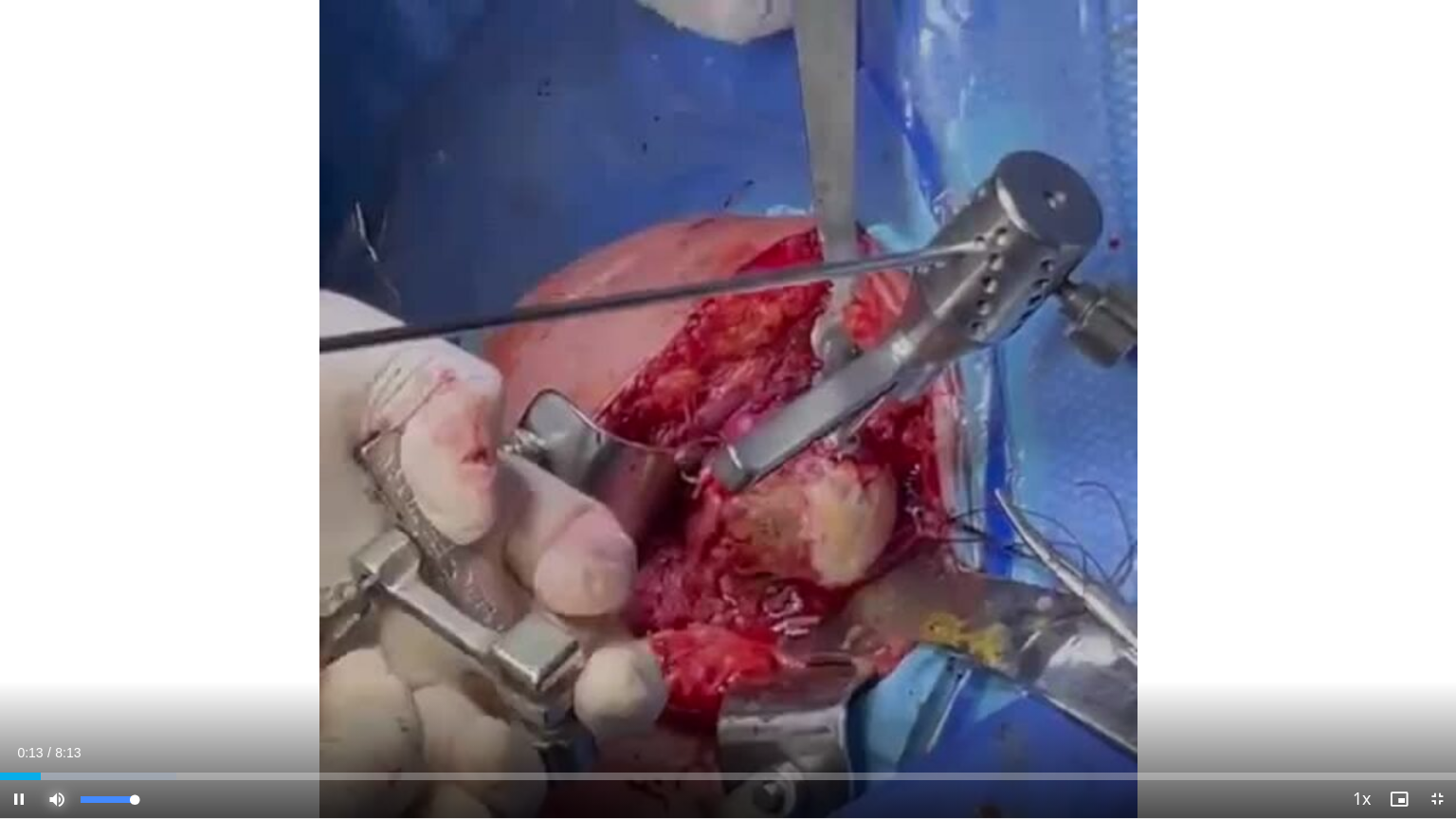 click at bounding box center [57, 799] 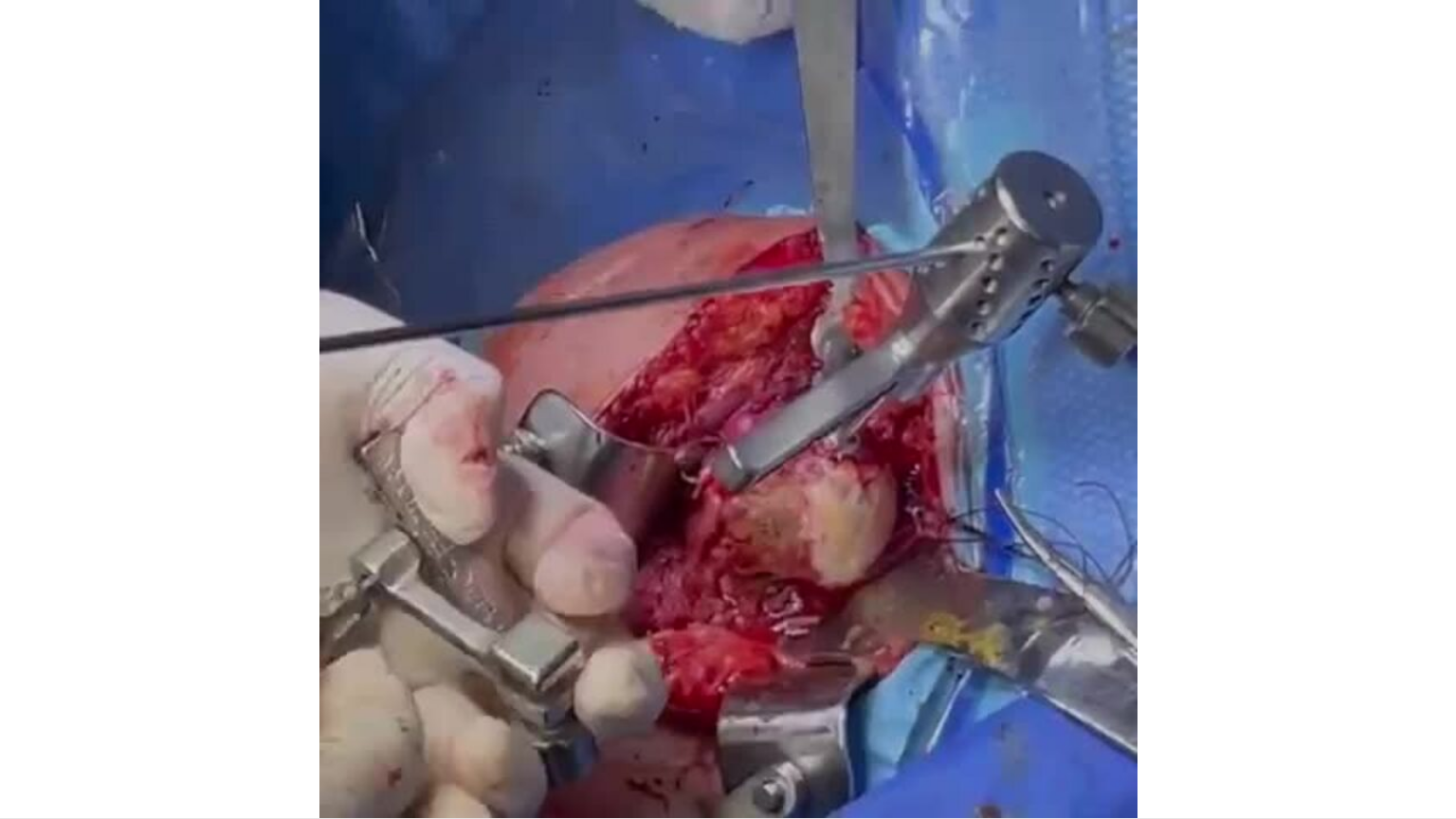 type 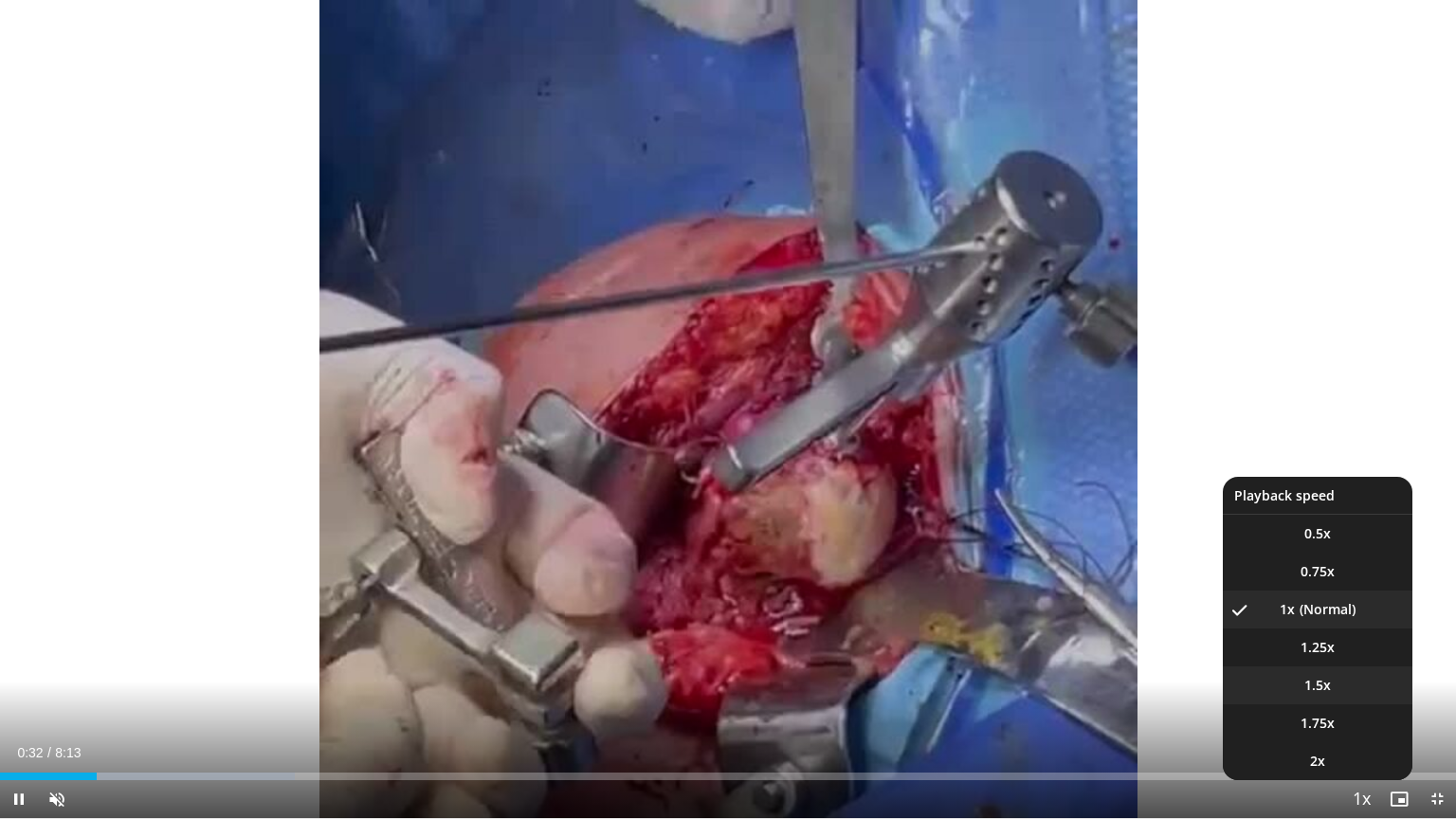 click on "1.5x" at bounding box center [1318, 685] 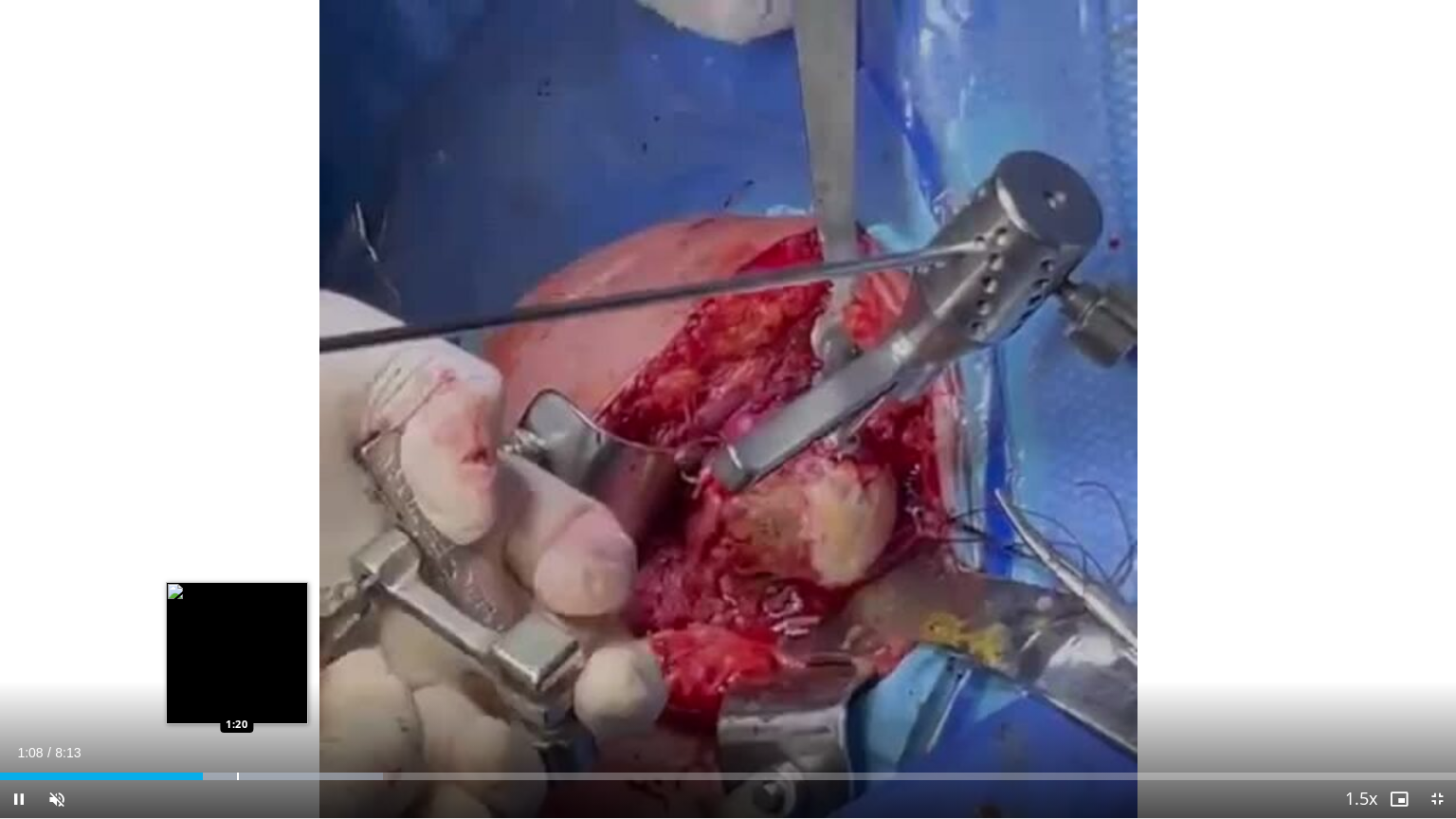 click at bounding box center (238, 776) 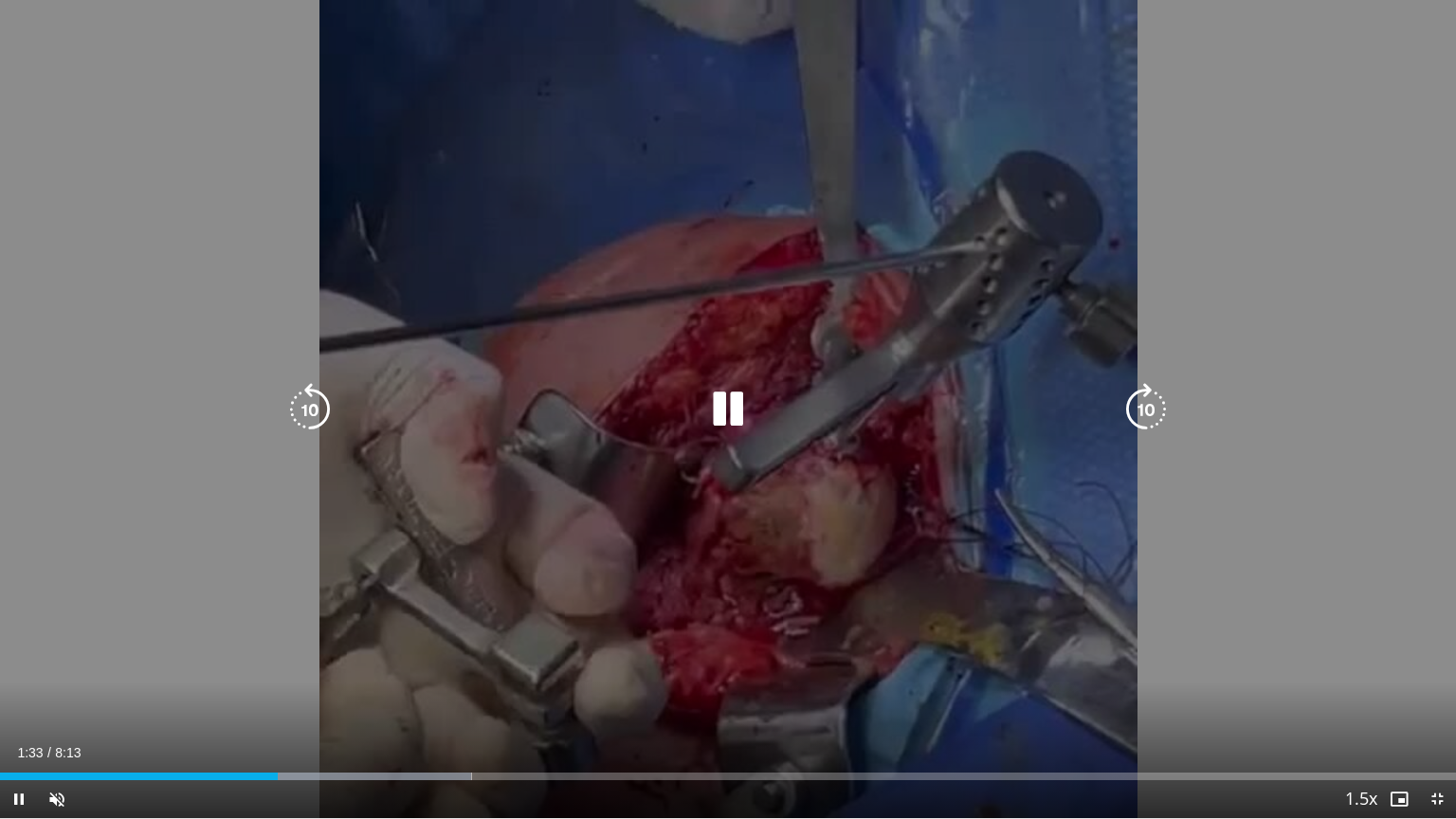 click at bounding box center [728, 410] 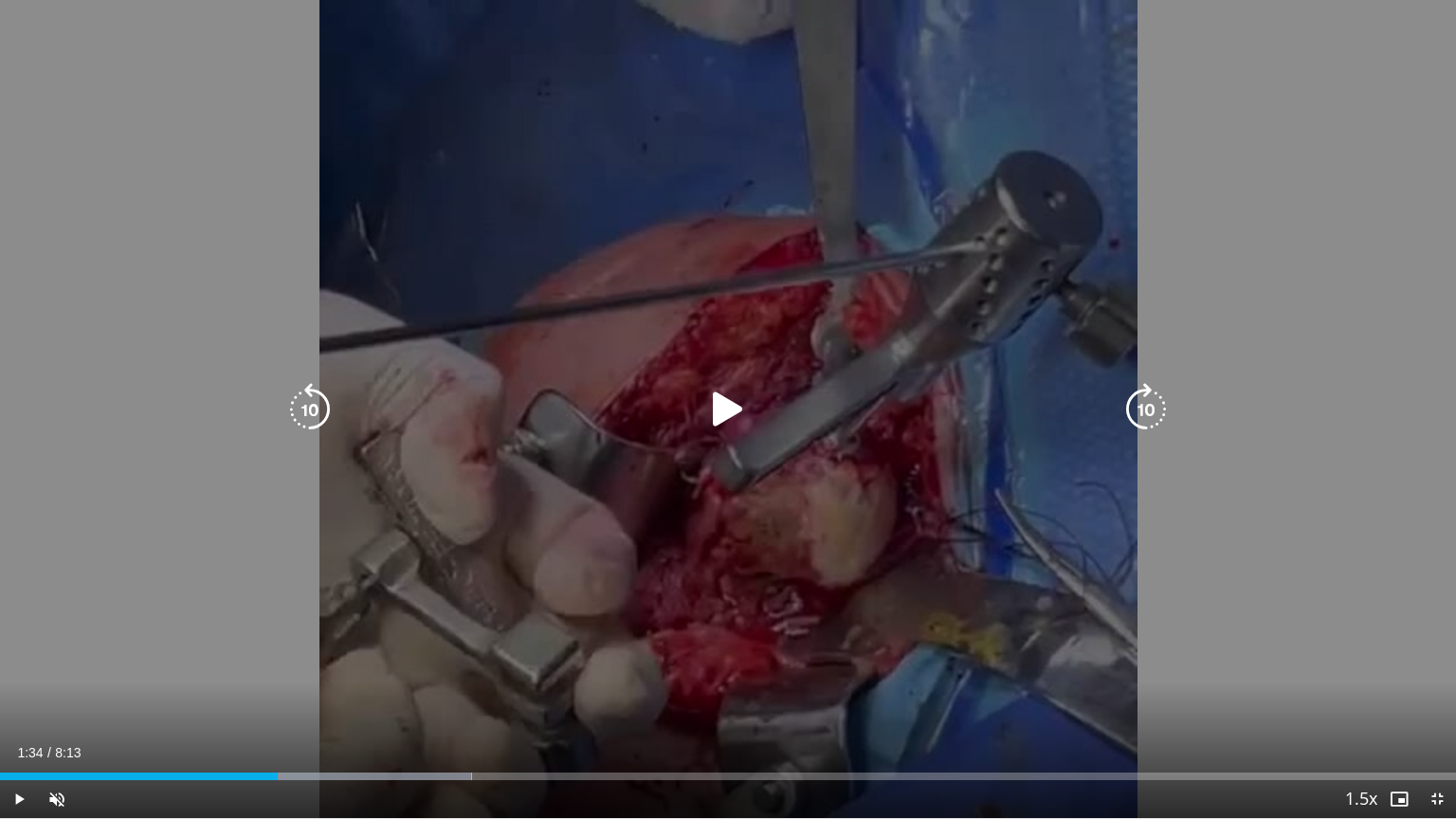 click at bounding box center [728, 410] 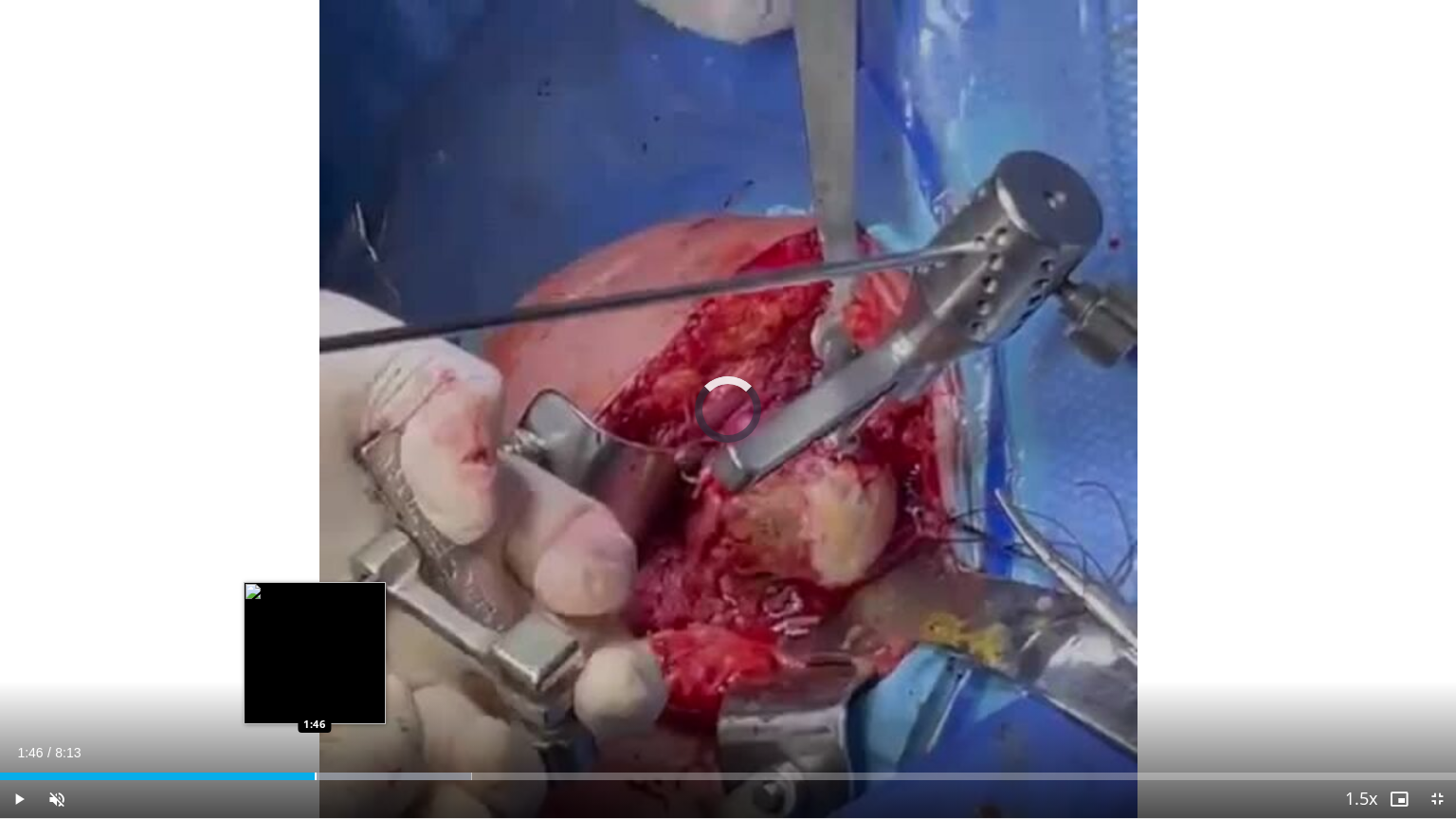 click at bounding box center (316, 776) 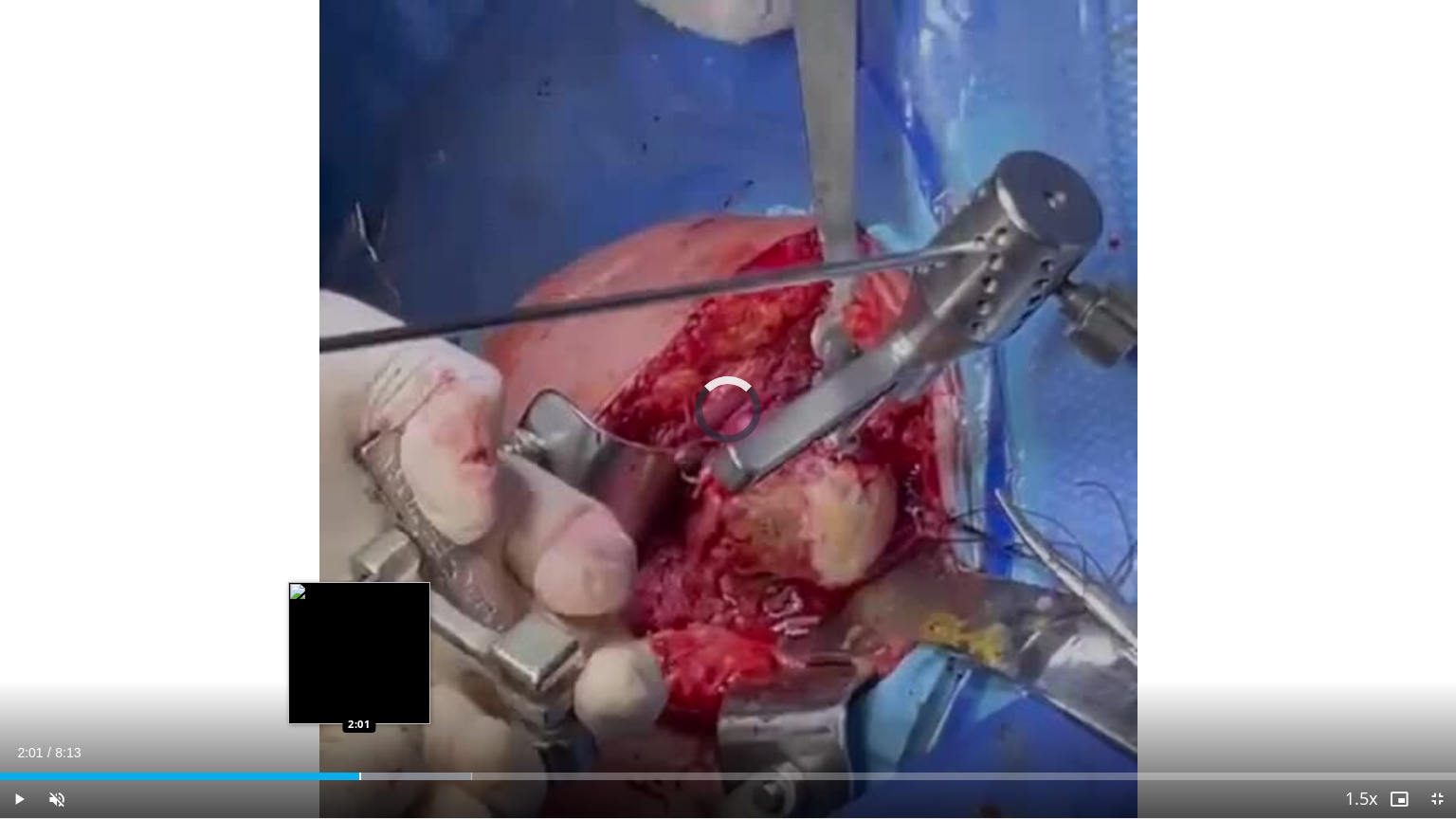 click at bounding box center (360, 776) 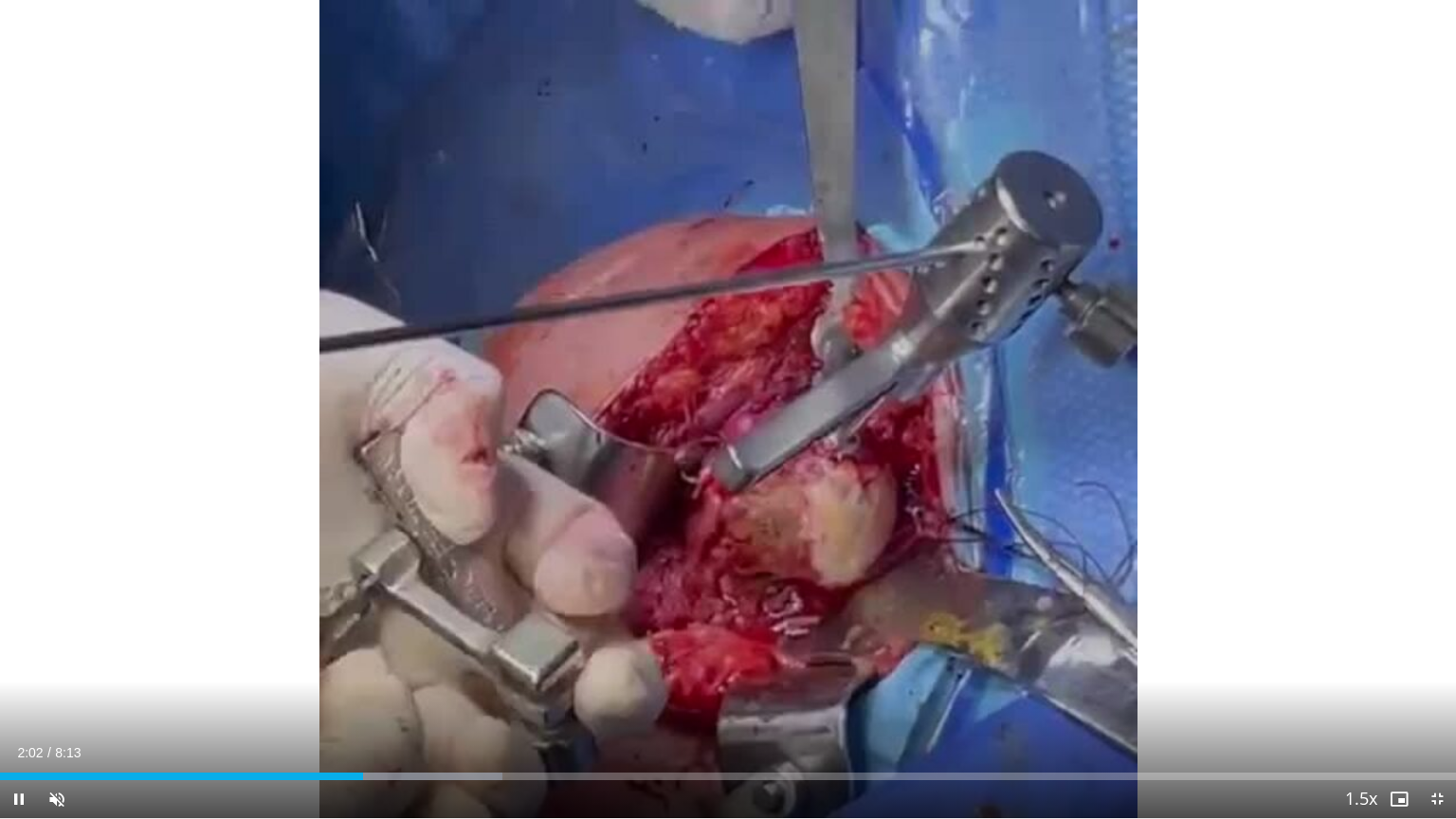 click on "Current Time  2:02 / Duration  8:13 Pause Skip Backward Skip Forward Unmute 0% Loaded :  34.48% 2:02 2:09 Stream Type  LIVE Seek to live, currently behind live LIVE   1.5x Playback Rate 0.5x 0.75x 1x 1.25x 1.5x , selected 1.75x 2x Chapters Chapters Descriptions descriptions off , selected Captions captions settings , opens captions settings dialog captions off , selected Audio Track en (Main) , selected Exit Fullscreen Enable picture-in-picture mode" at bounding box center (728, 799) 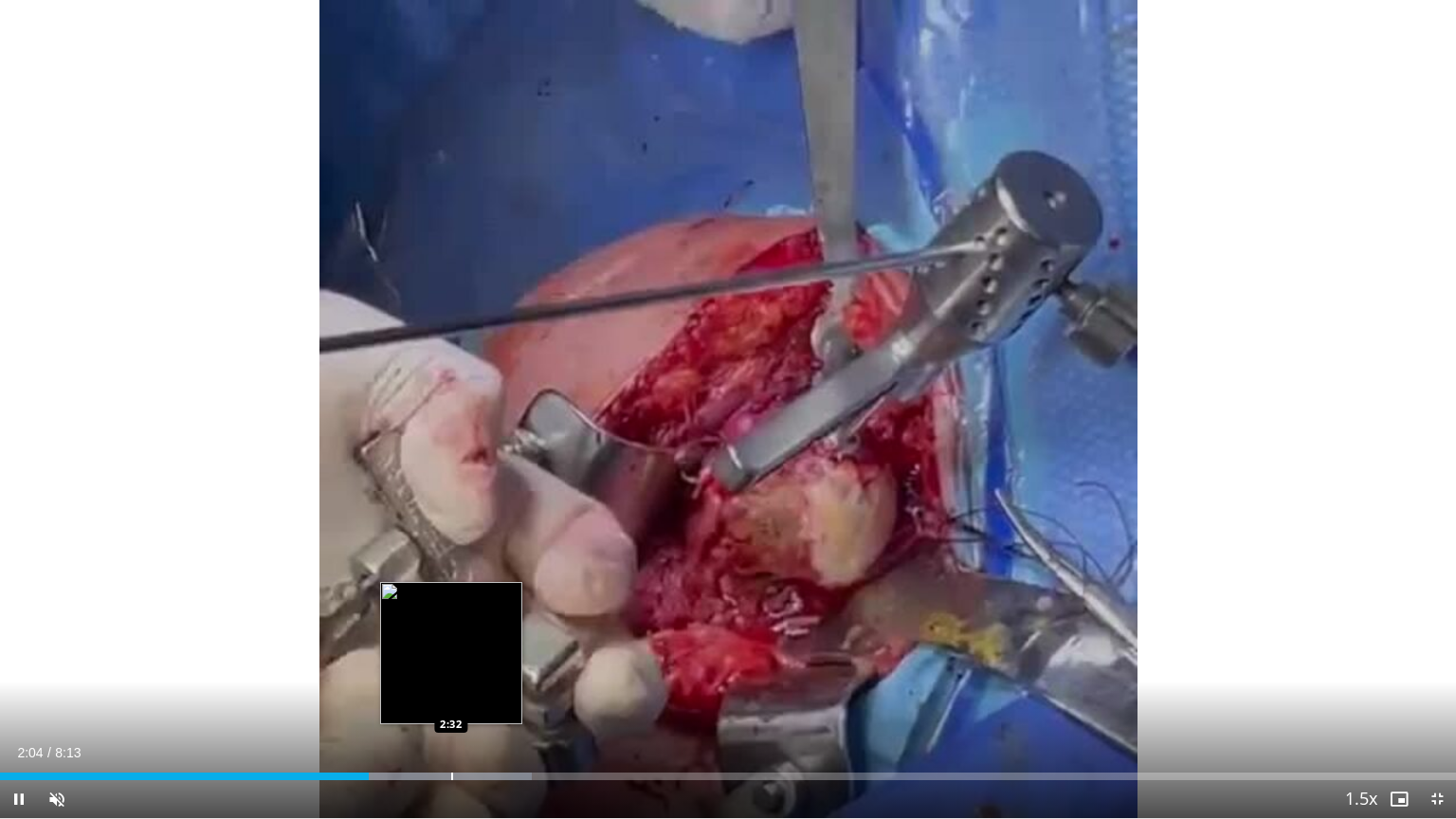 click at bounding box center (452, 776) 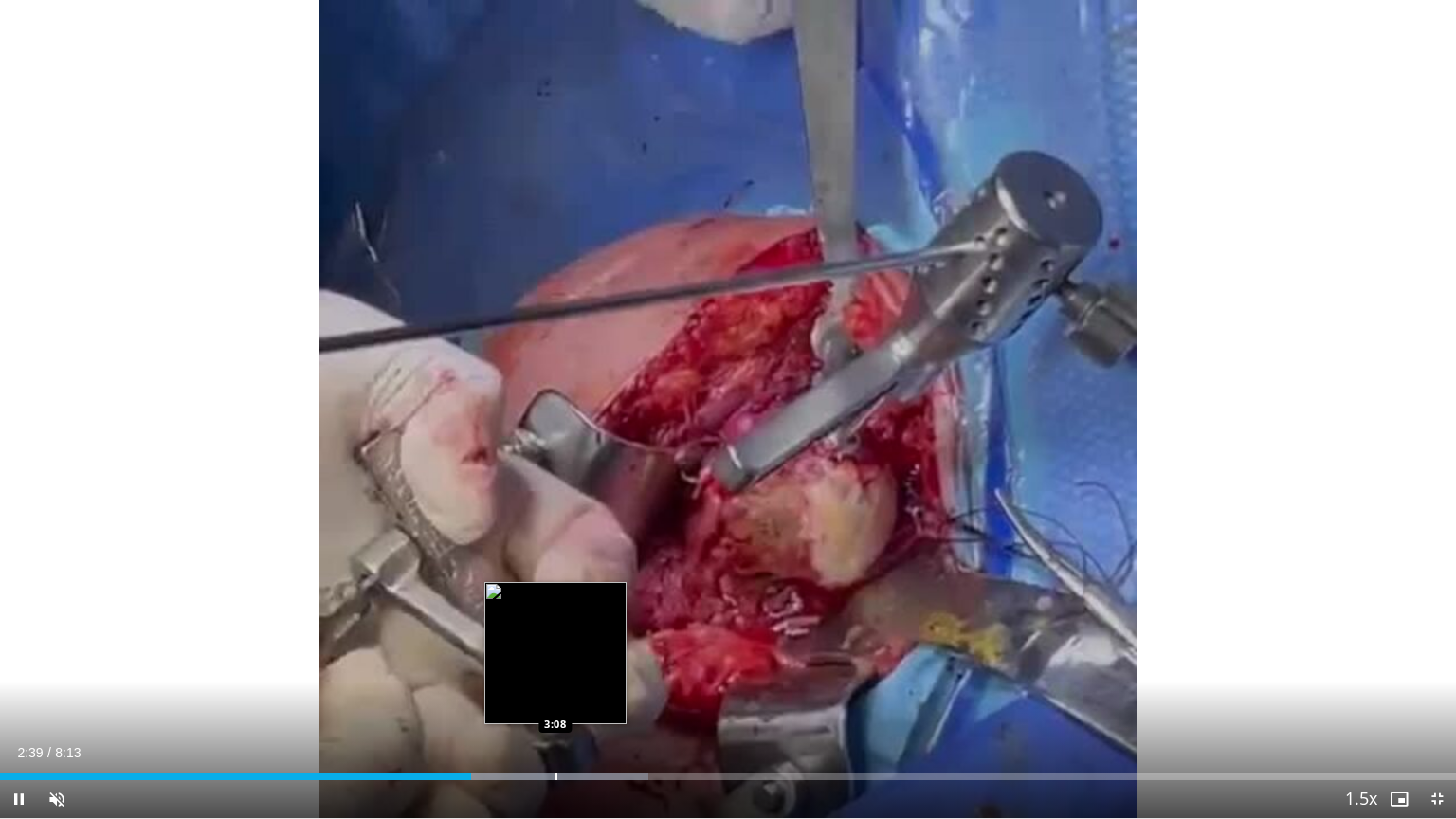 click at bounding box center [556, 776] 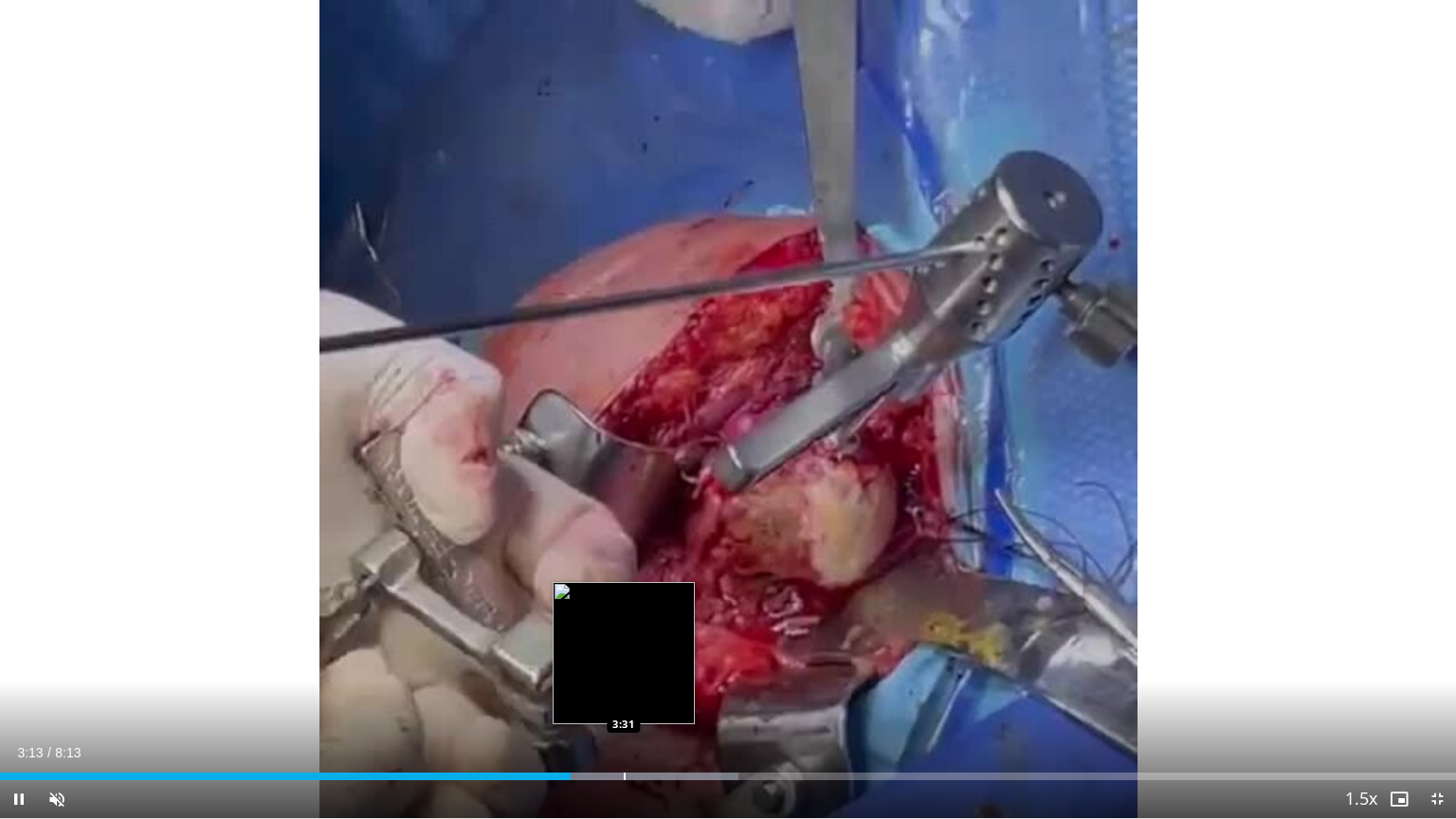 click on "Loaded :  50.71% 3:13 3:31" at bounding box center [728, 771] 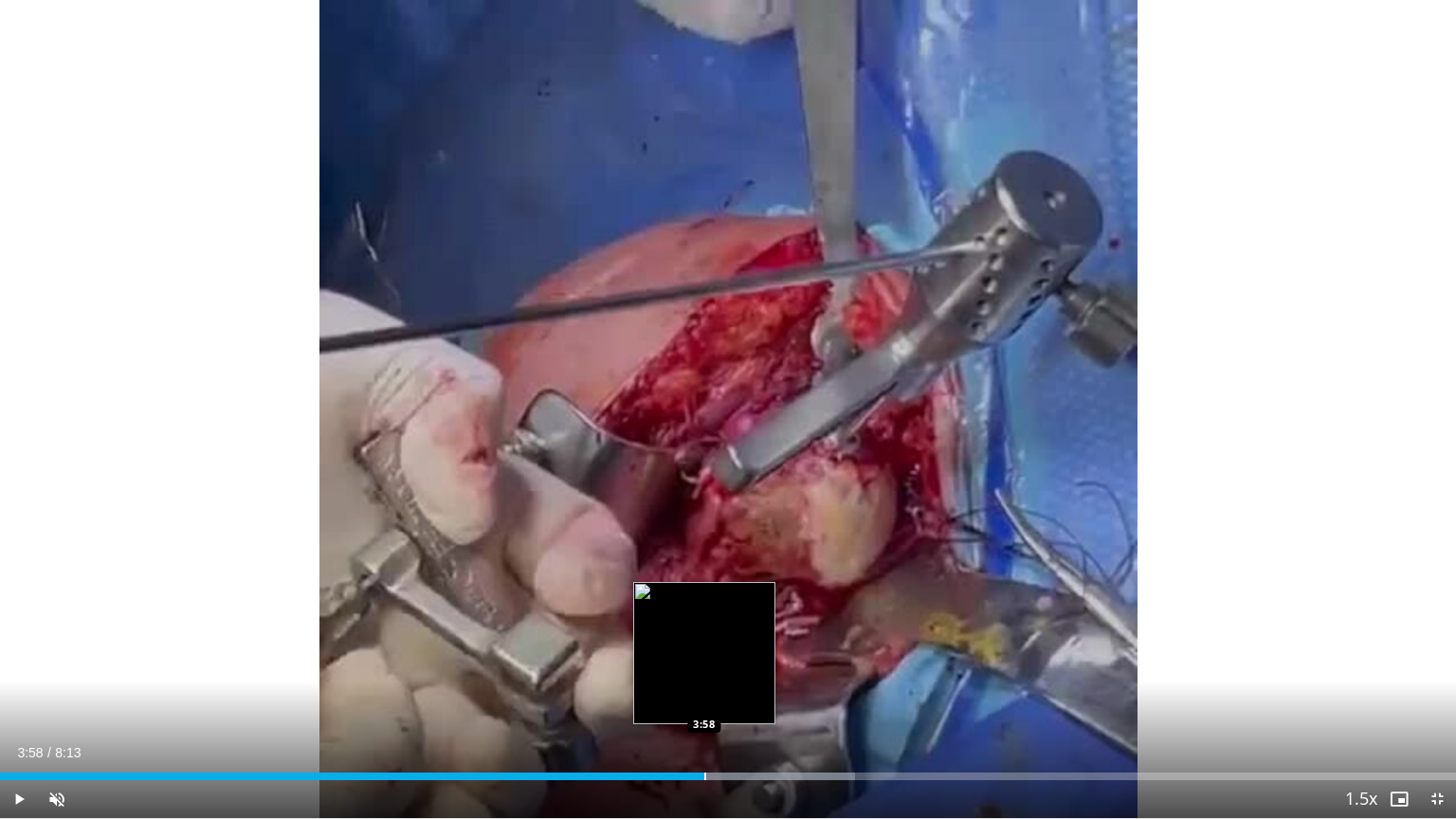 click at bounding box center (705, 776) 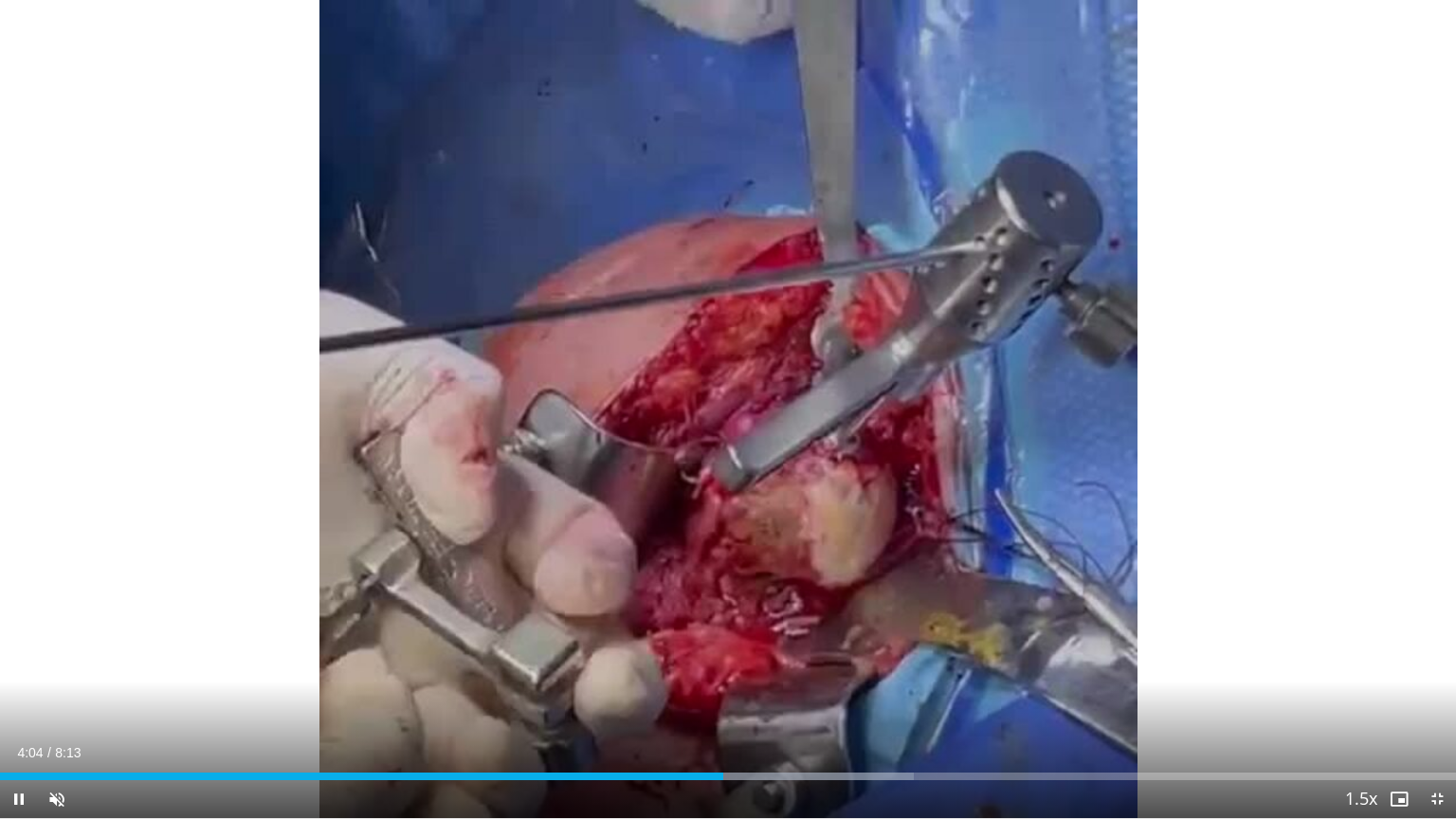click on "Current Time  4:04 / Duration  8:13 Pause Skip Backward Skip Forward Unmute 0% Loaded :  62.77% 4:04 4:36 Stream Type  LIVE Seek to live, currently behind live LIVE   1.5x Playback Rate 0.5x 0.75x 1x 1.25x 1.5x , selected 1.75x 2x Chapters Chapters Descriptions descriptions off , selected Captions captions settings , opens captions settings dialog captions off , selected Audio Track en (Main) , selected Exit Fullscreen Enable picture-in-picture mode" at bounding box center [728, 799] 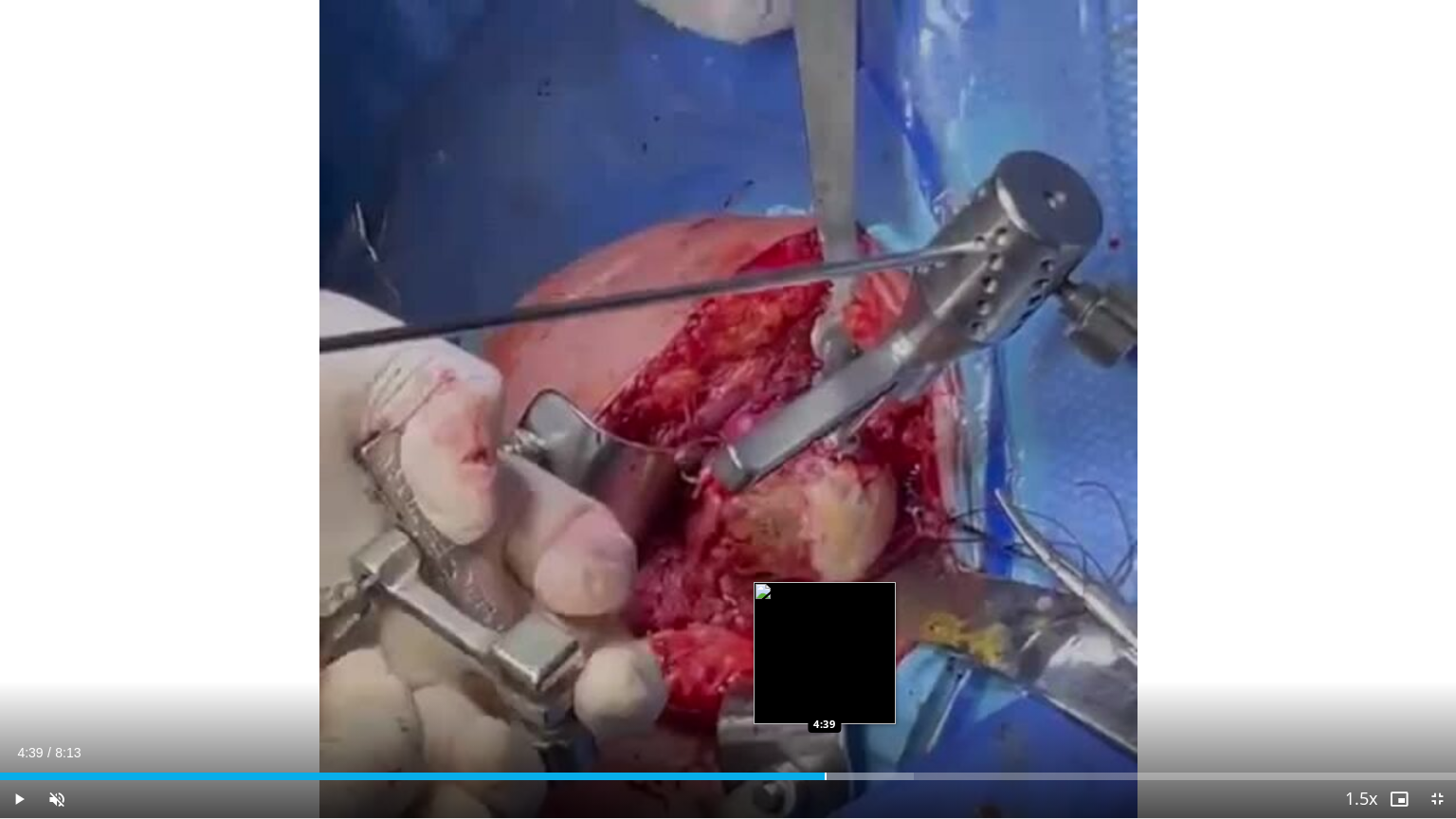 click on "Loaded :  62.77% 4:39 4:39" at bounding box center (728, 771) 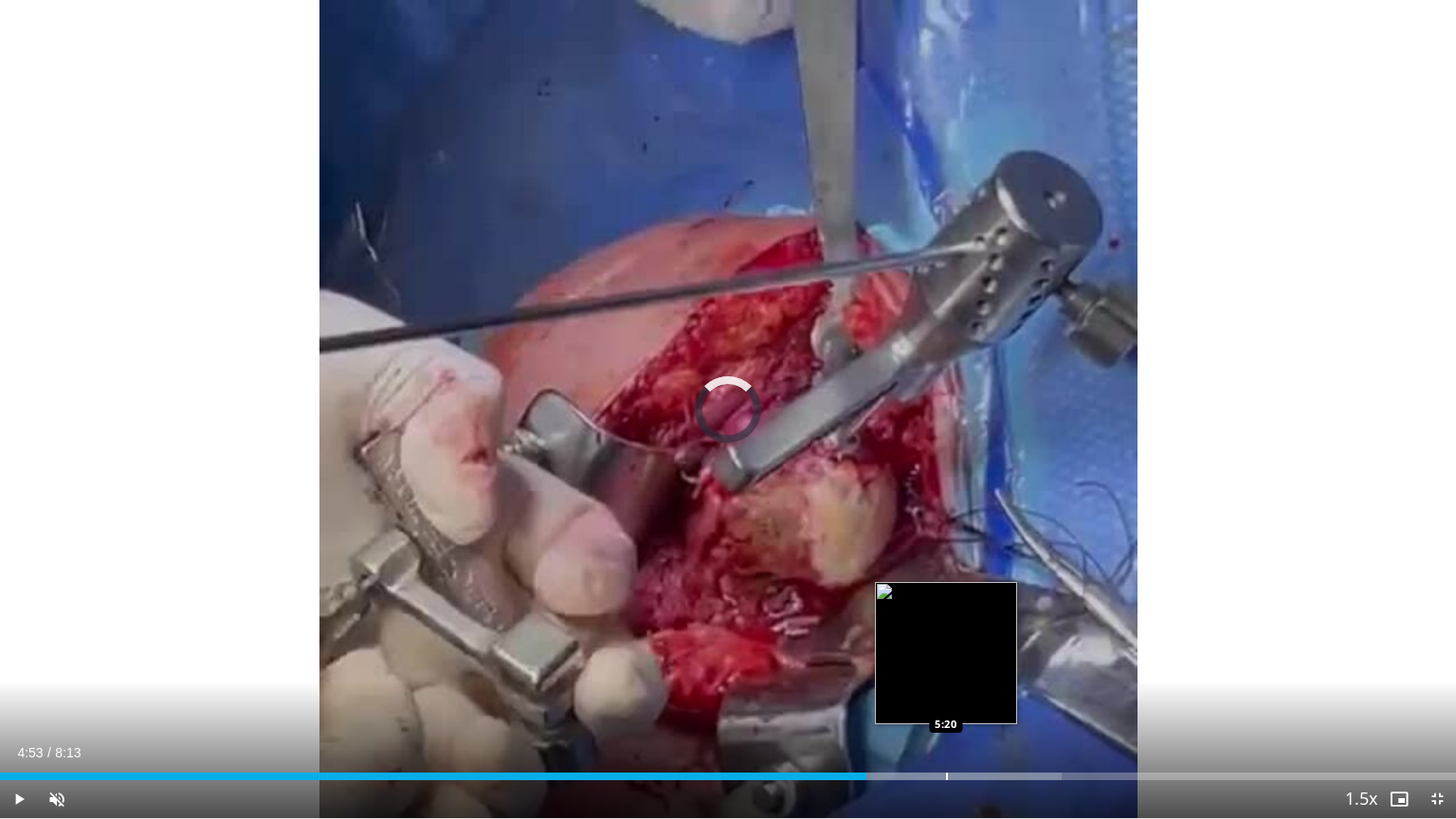 click at bounding box center (947, 776) 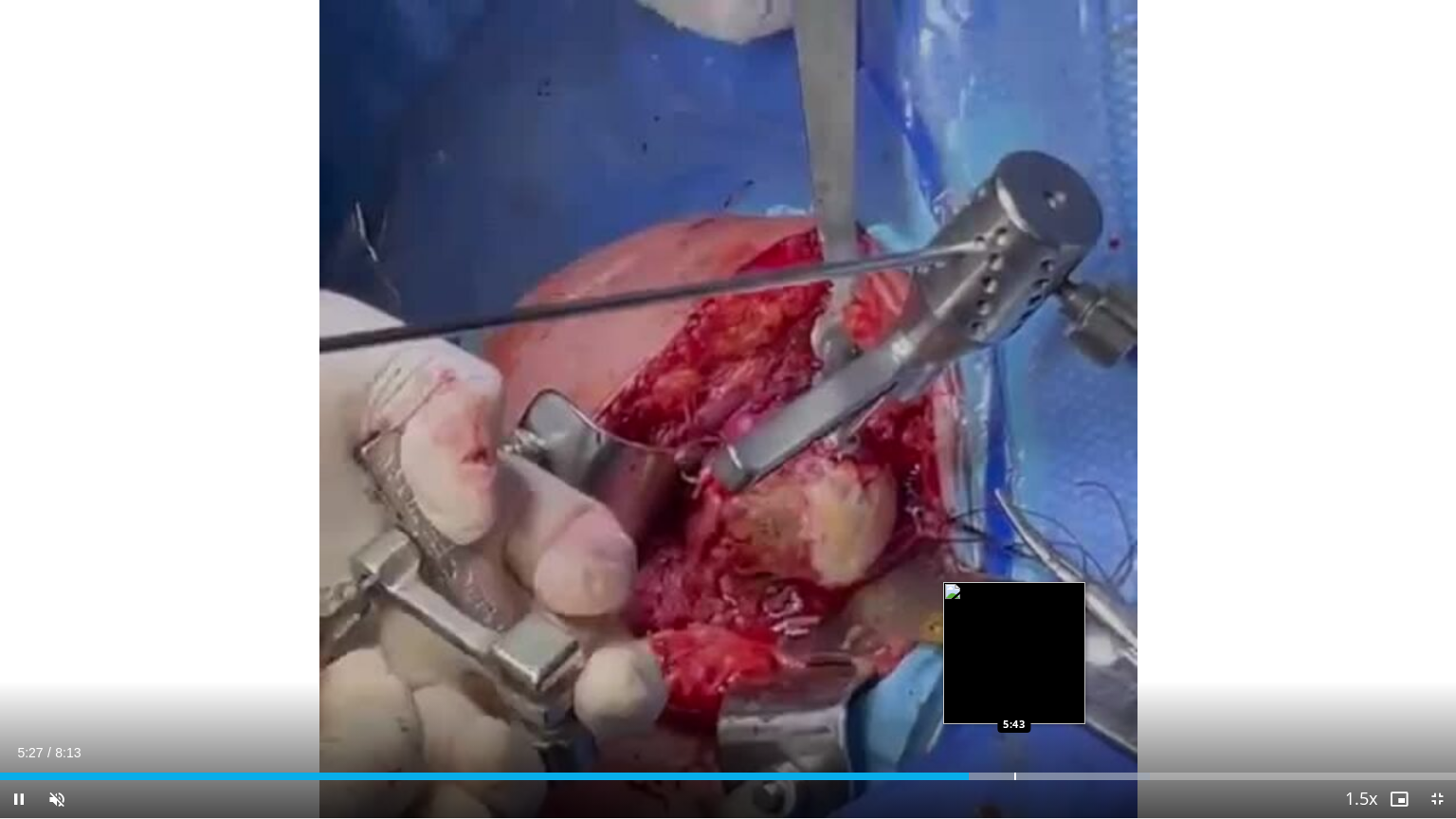 click on "Loaded :  78.97% 5:28 5:43" at bounding box center (728, 771) 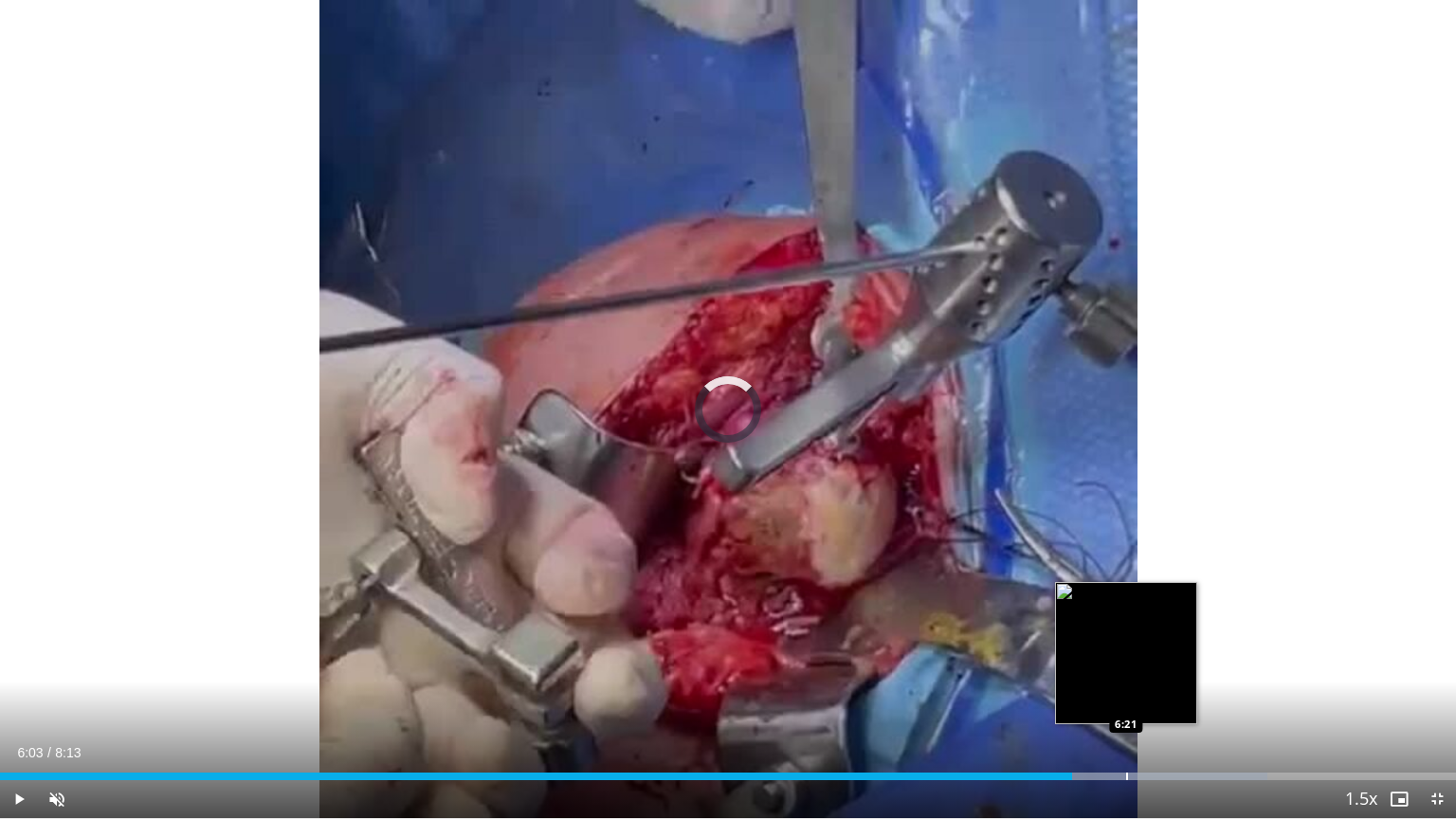 click on "Loaded :  87.07% 6:03 6:21" at bounding box center [728, 771] 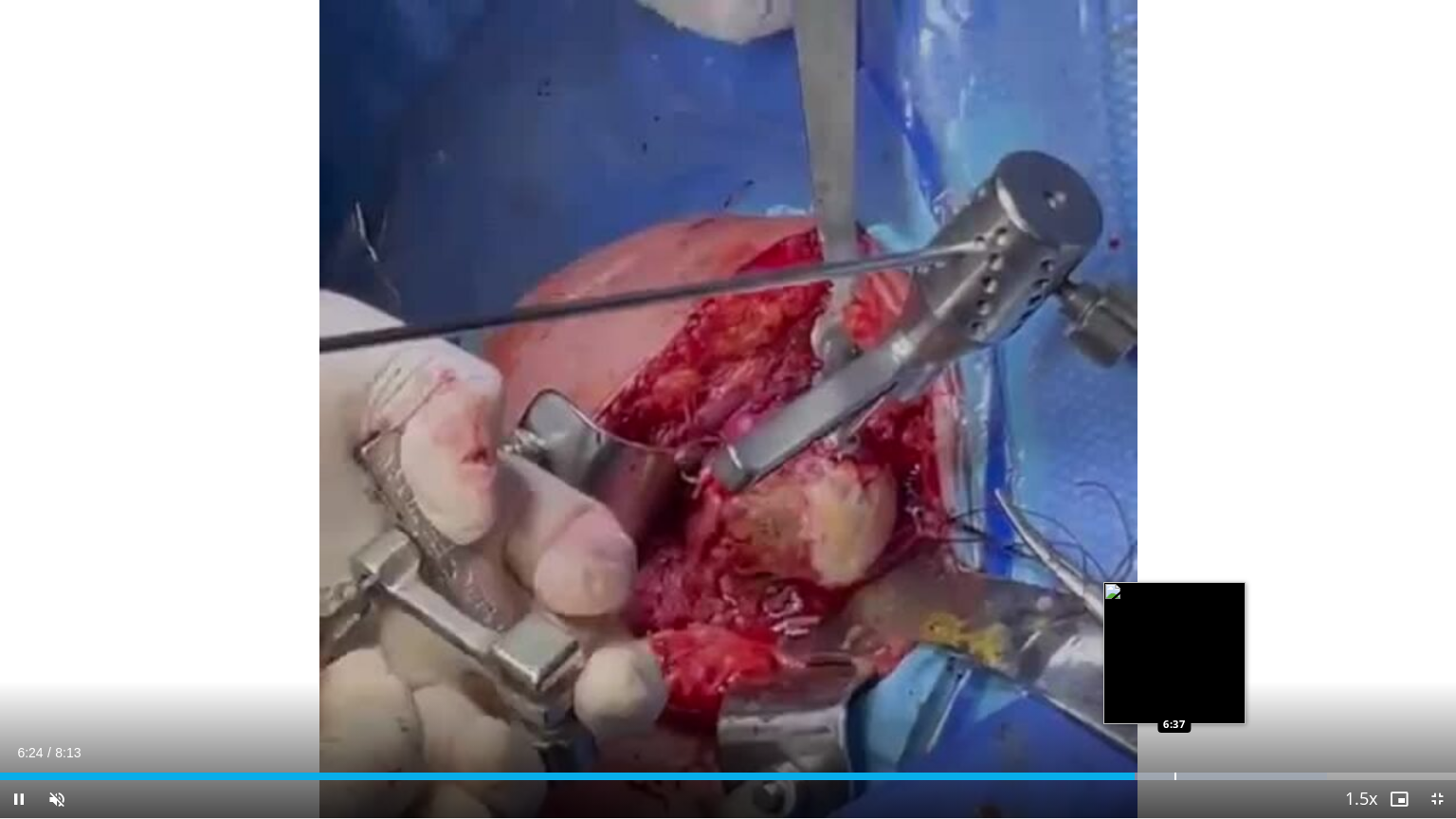click at bounding box center (1175, 776) 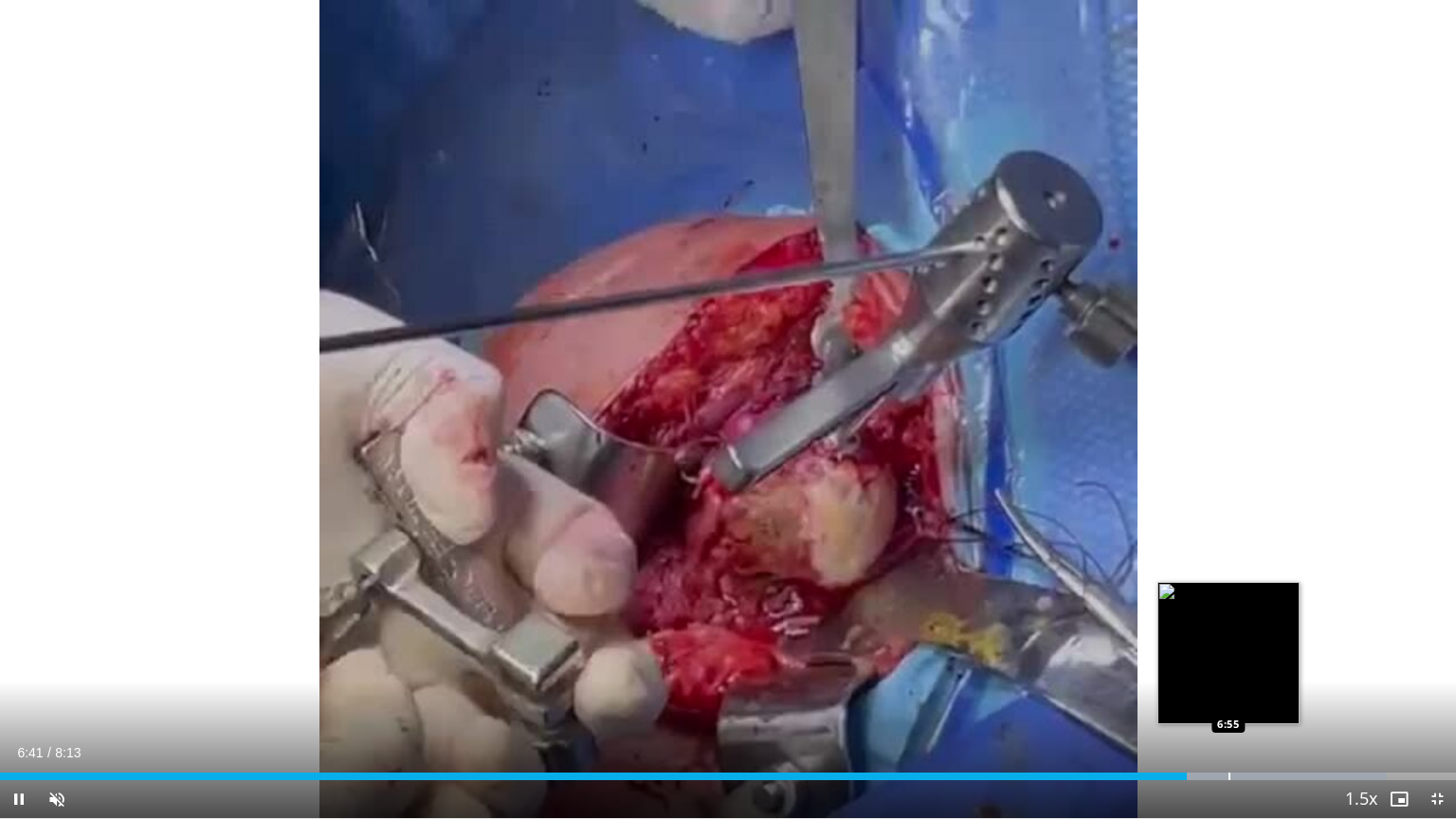 click at bounding box center (1229, 776) 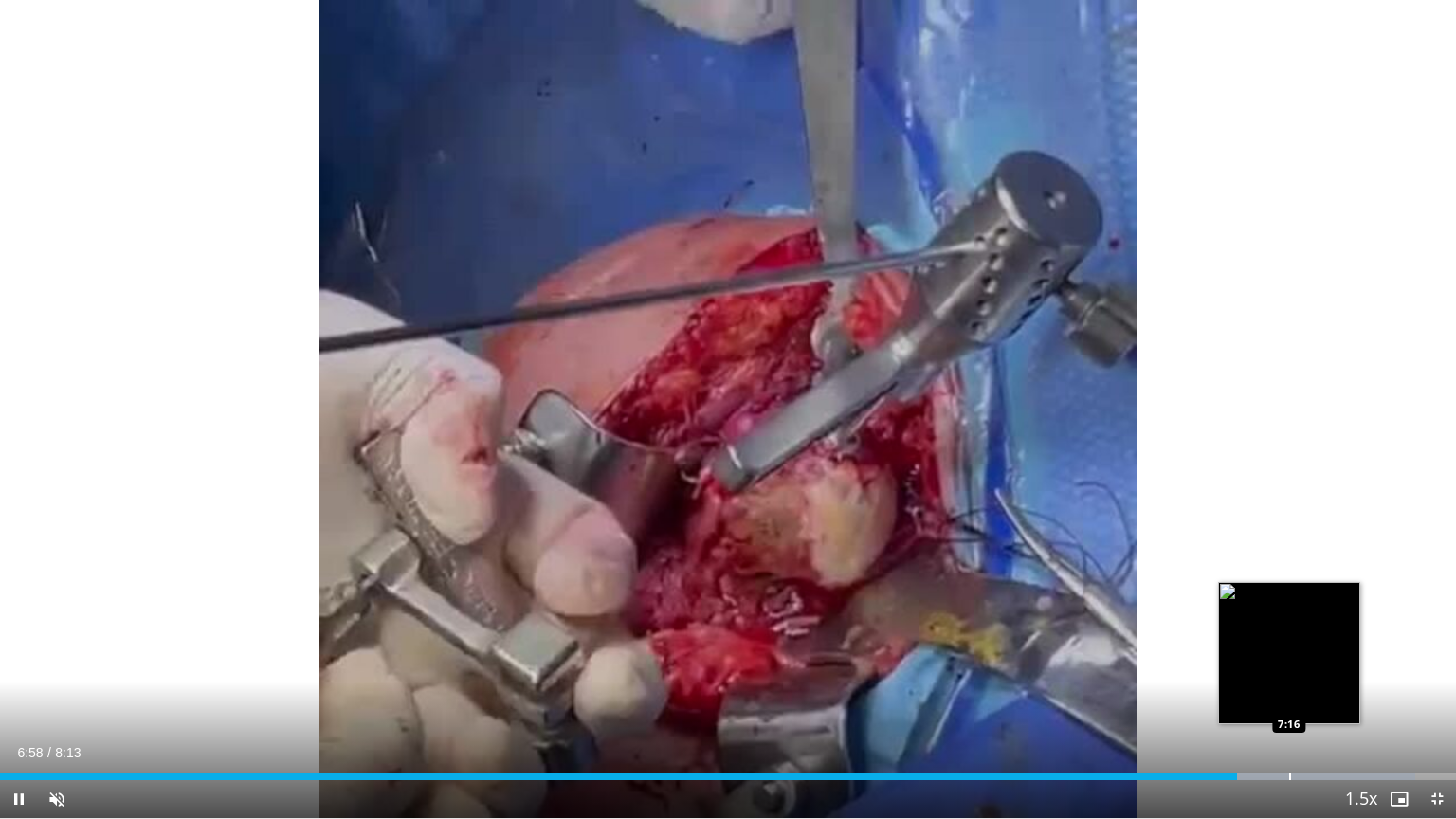 click on "Loaded :  97.19% 6:58 7:16" at bounding box center (728, 771) 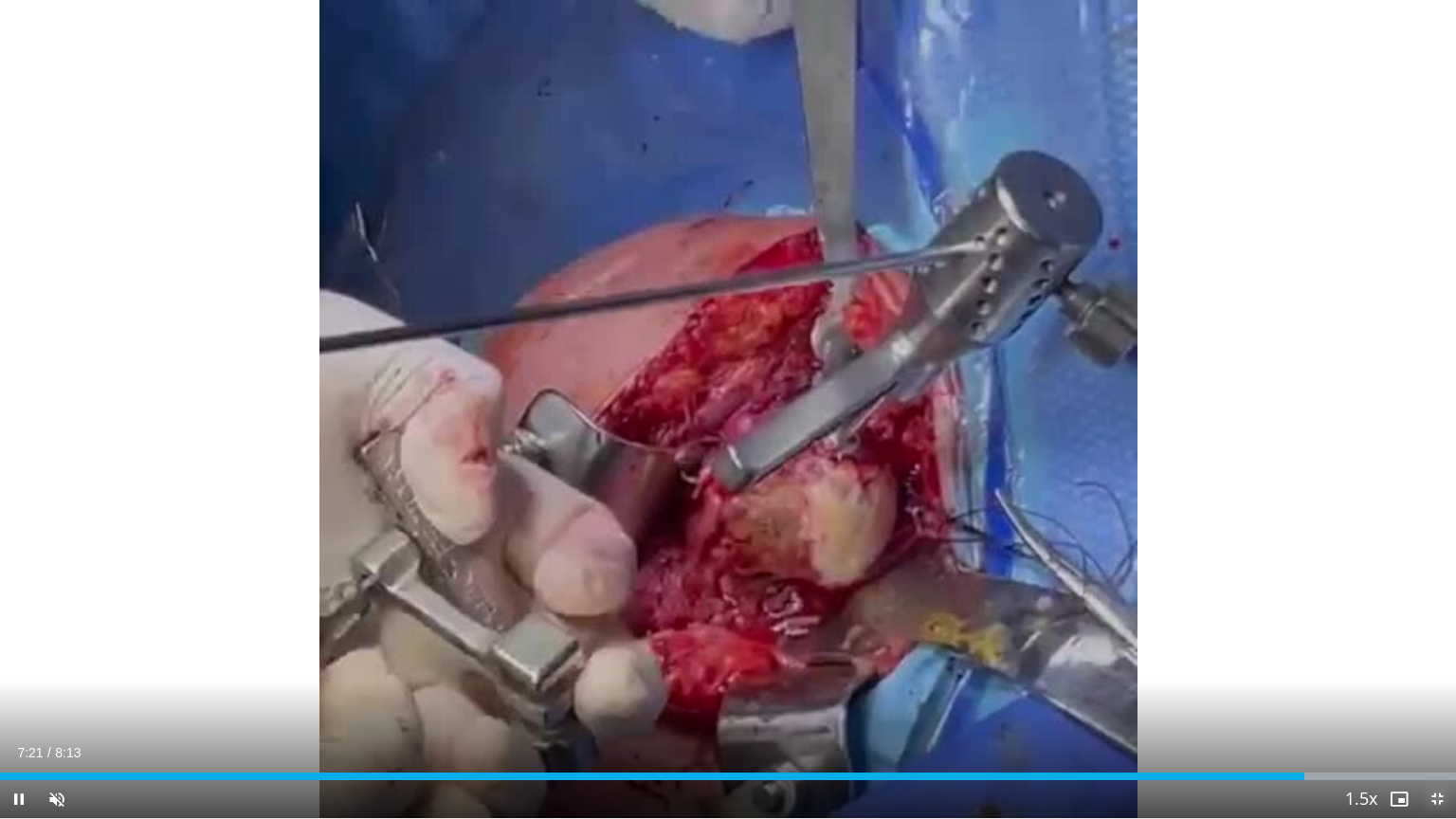 click at bounding box center [1437, 799] 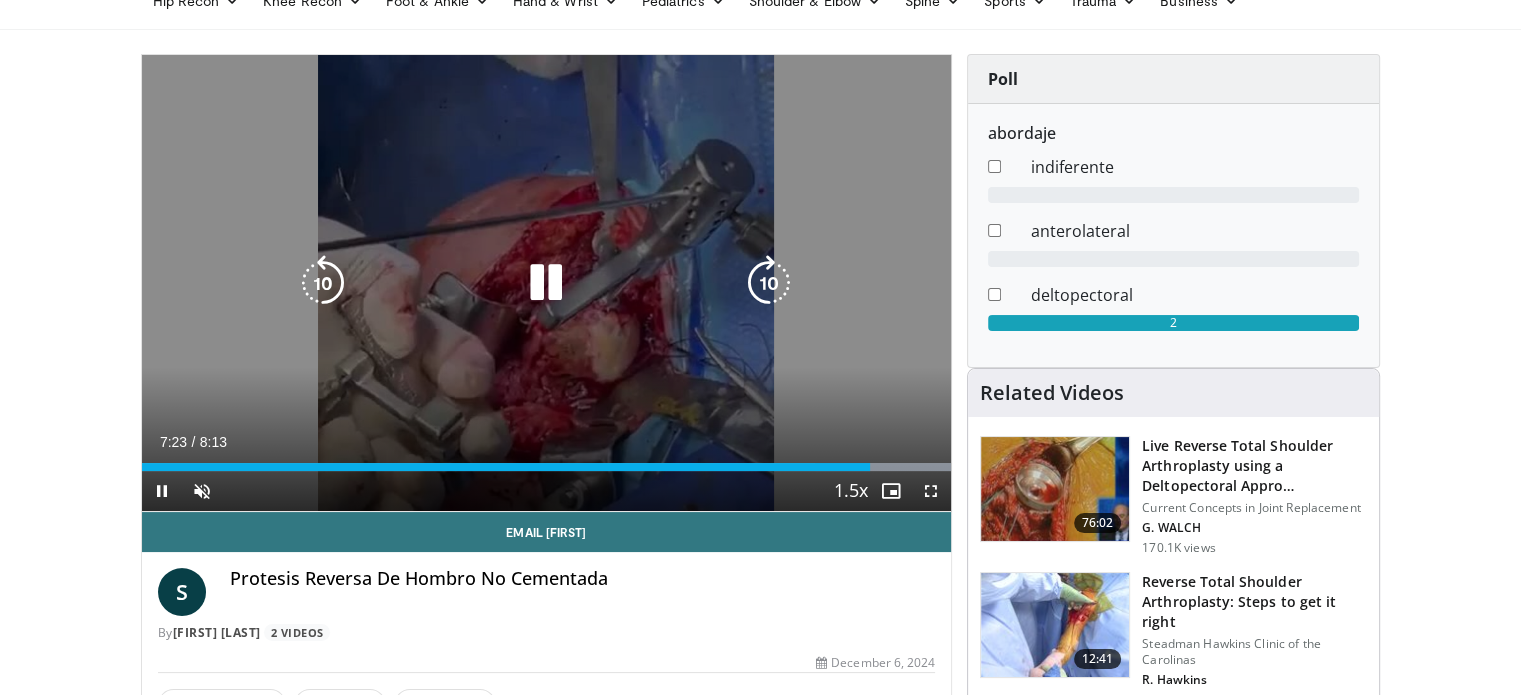 click on "10 seconds
Tap to unmute" at bounding box center [547, 283] 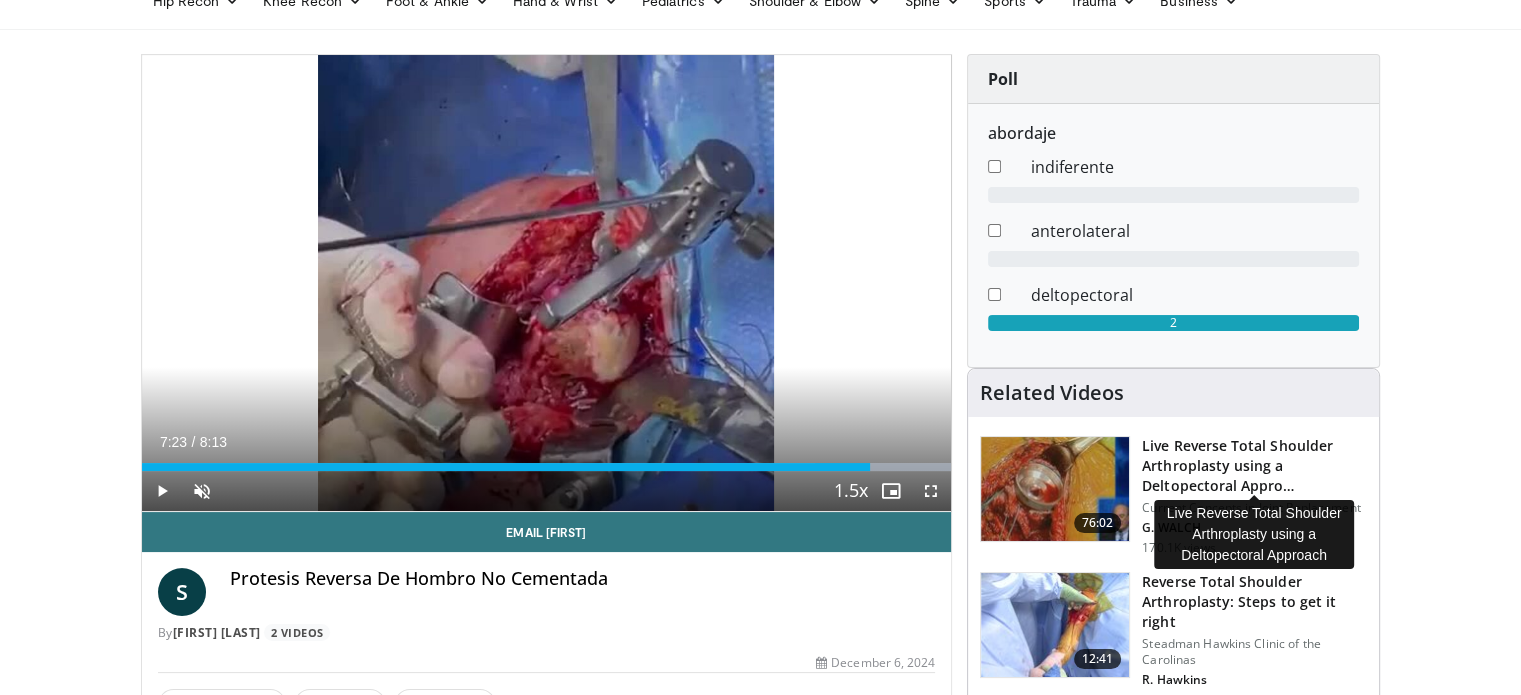 click on "Live Reverse Total Shoulder Arthroplasty using a Deltopectoral Appro…" at bounding box center (1254, 466) 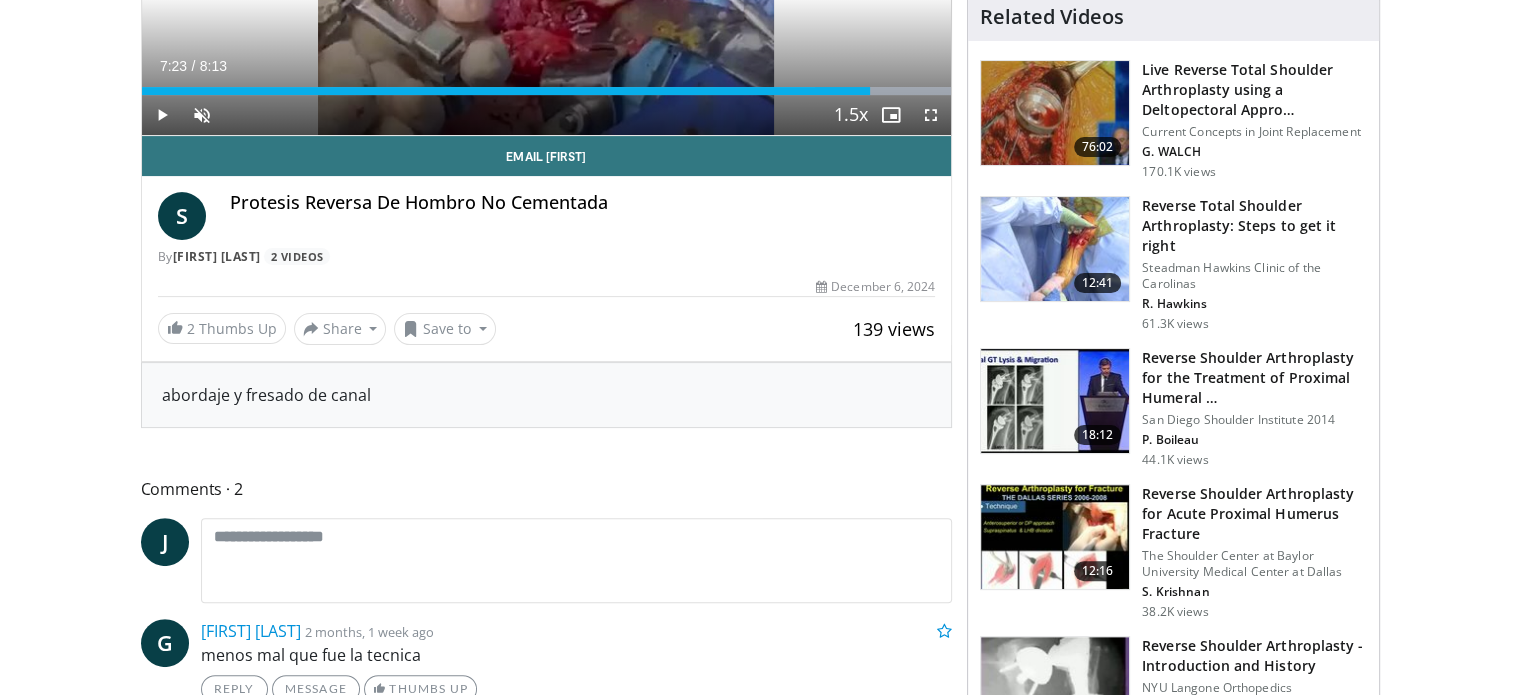 scroll, scrollTop: 240, scrollLeft: 0, axis: vertical 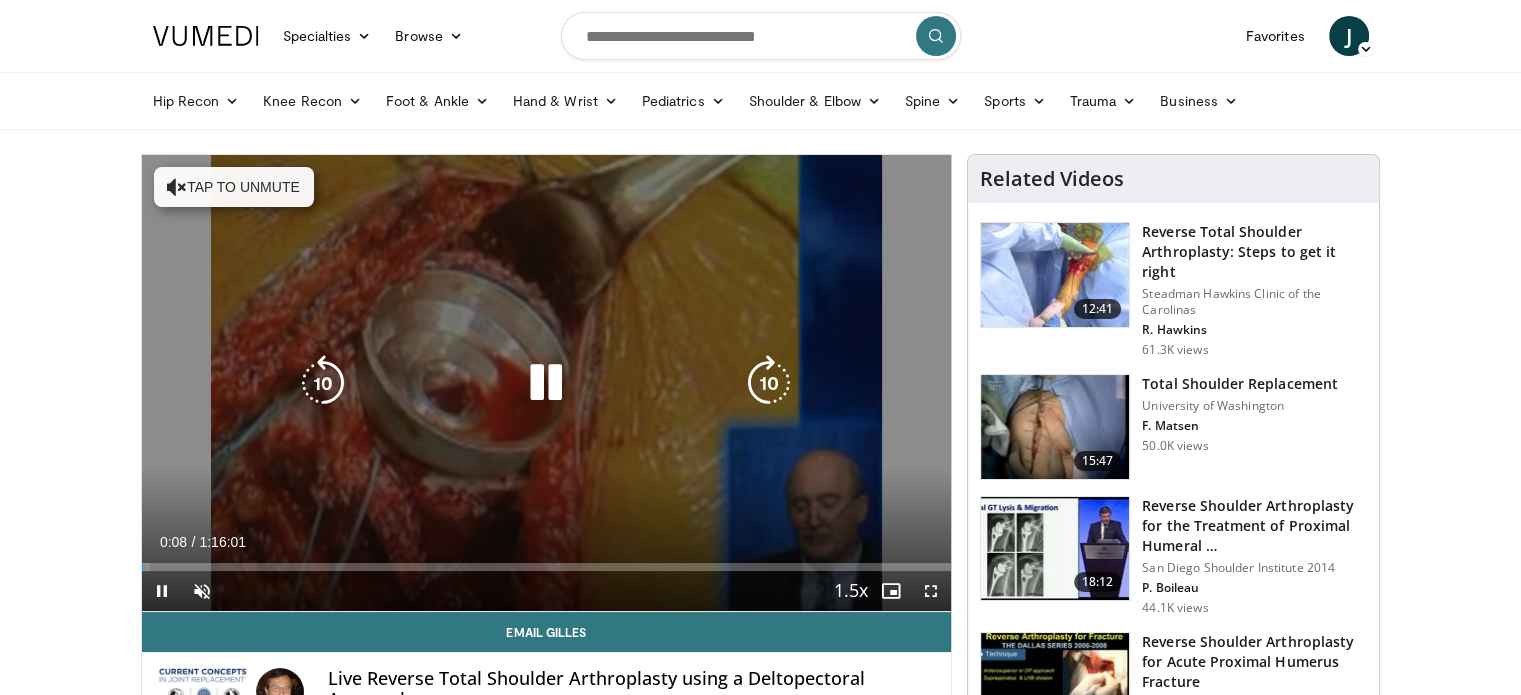 click at bounding box center [546, 383] 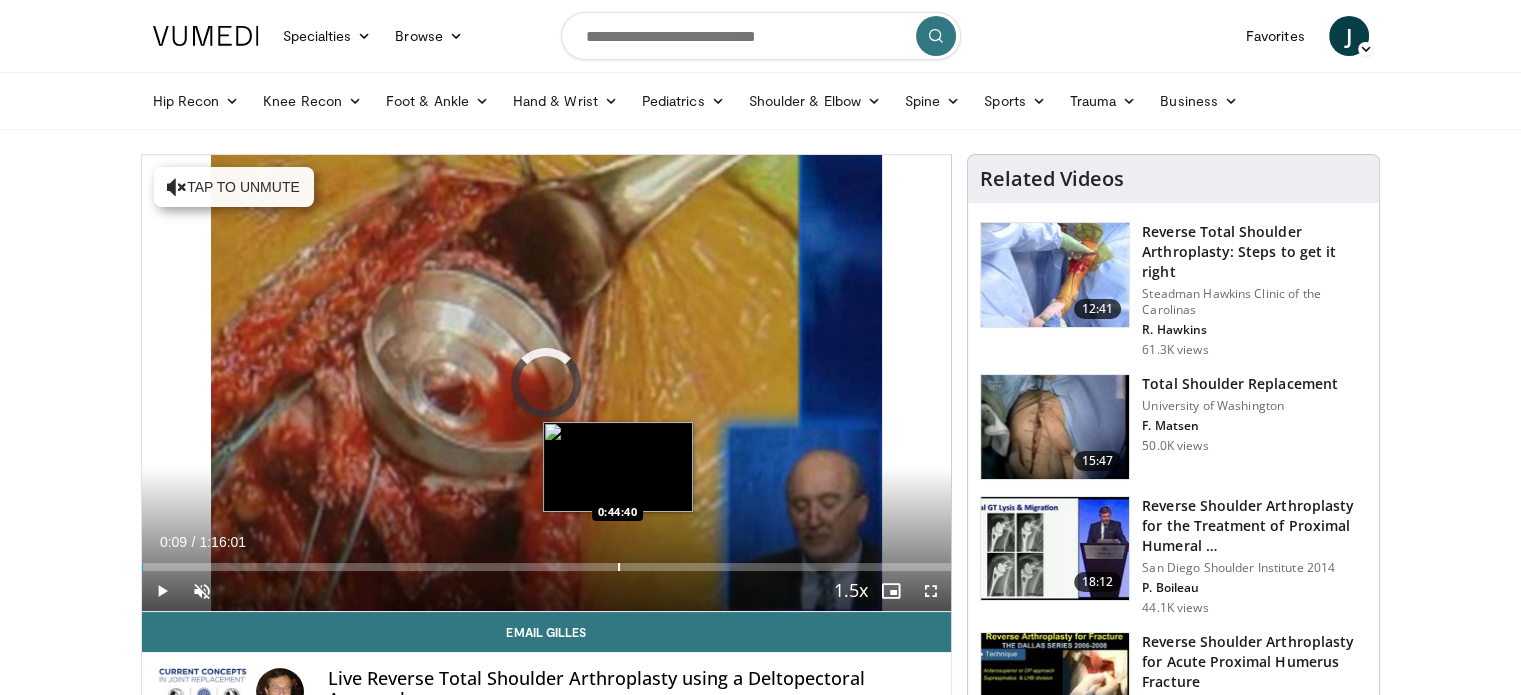 click on "Loaded :  0.00% 0:44:40 0:44:40" at bounding box center [547, 567] 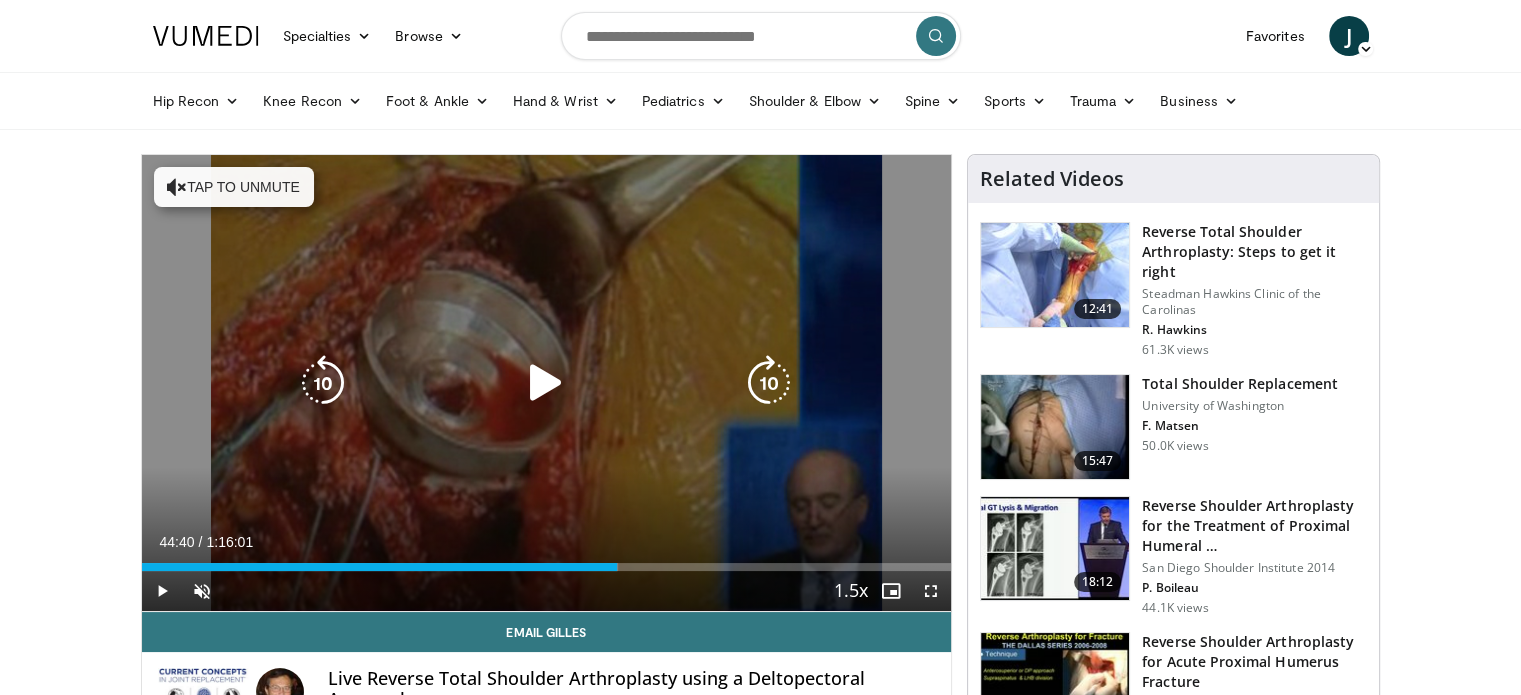 click at bounding box center (546, 383) 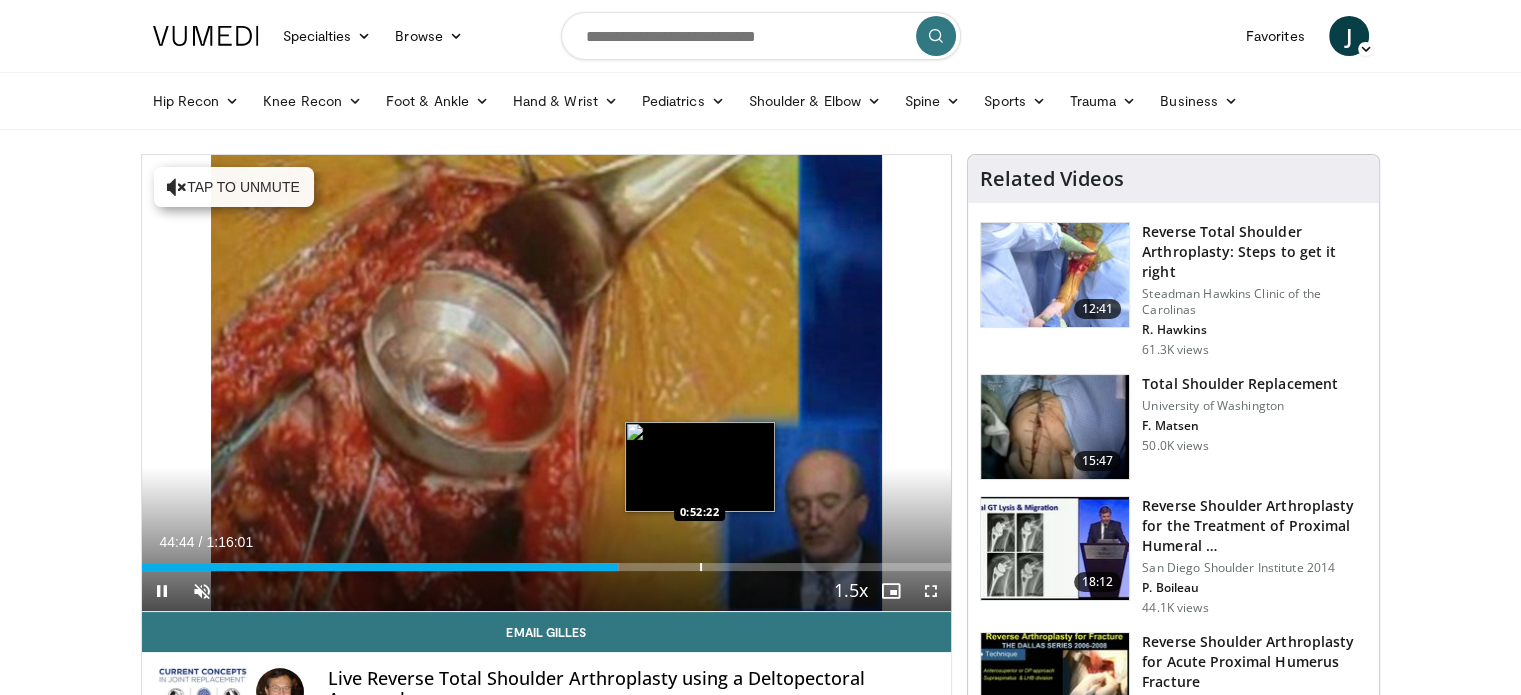 click at bounding box center (701, 567) 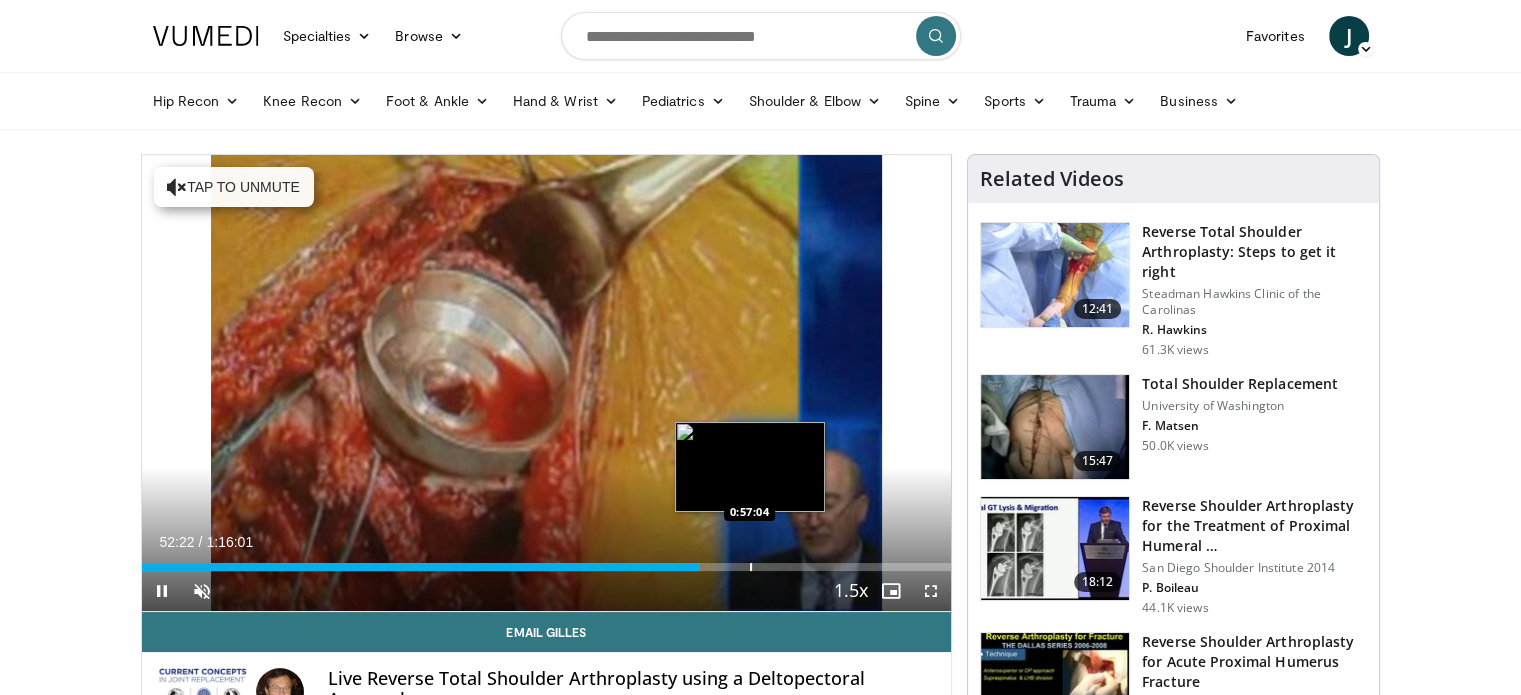 click at bounding box center (751, 567) 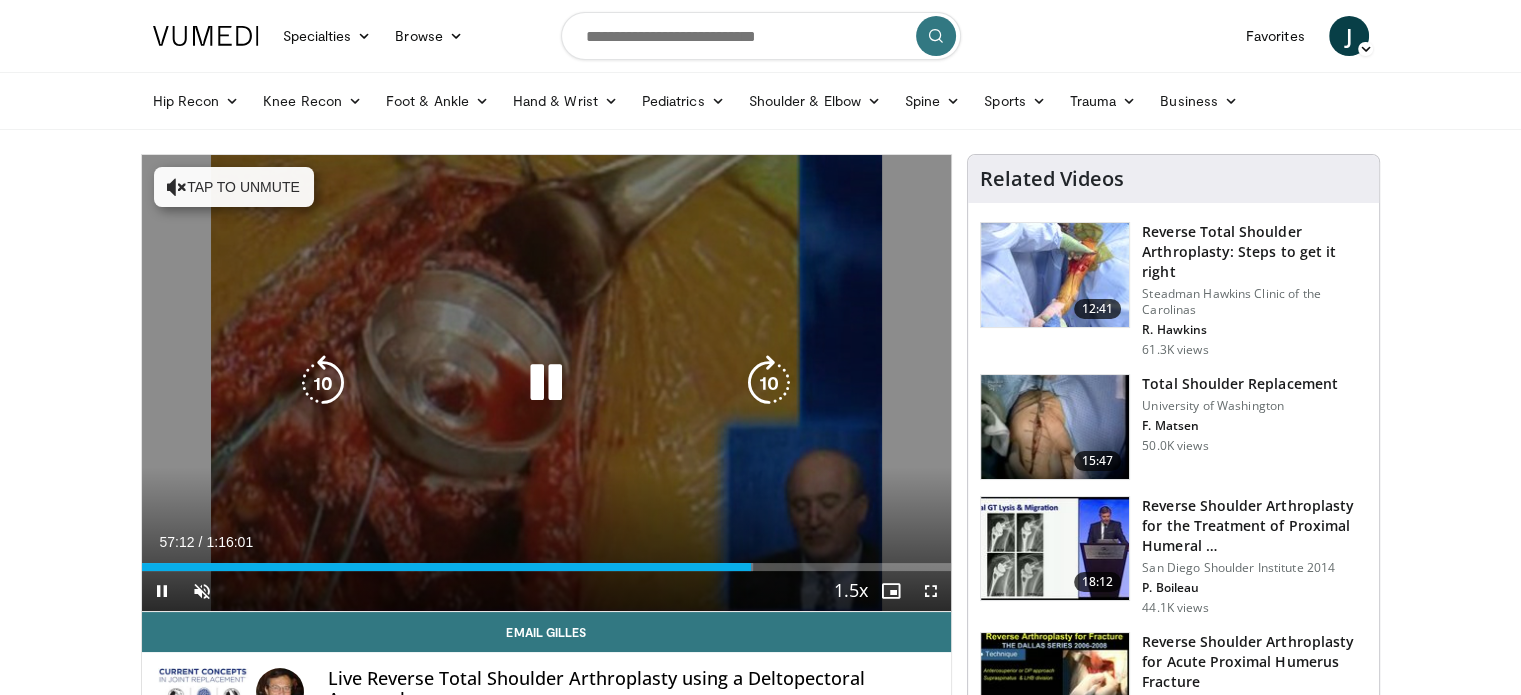 click at bounding box center (546, 383) 